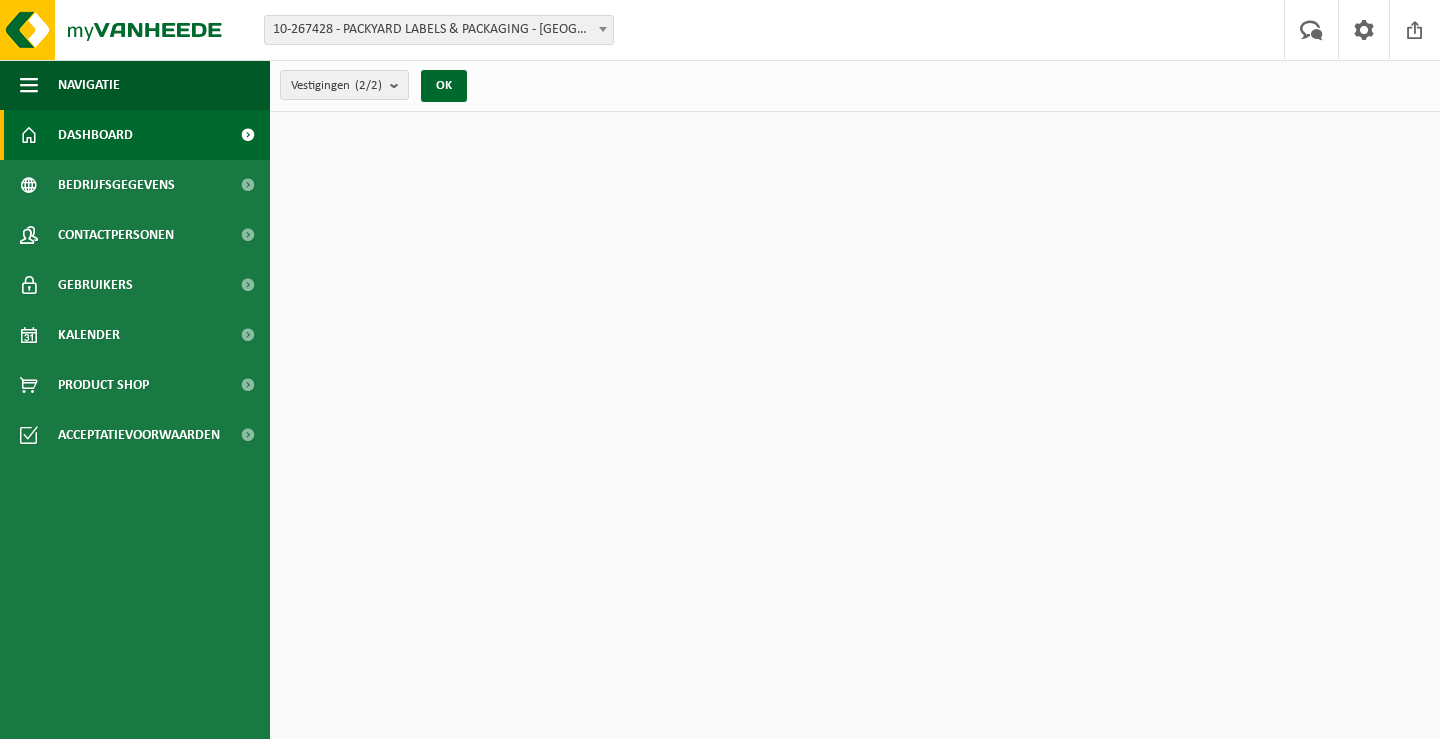 scroll, scrollTop: 0, scrollLeft: 0, axis: both 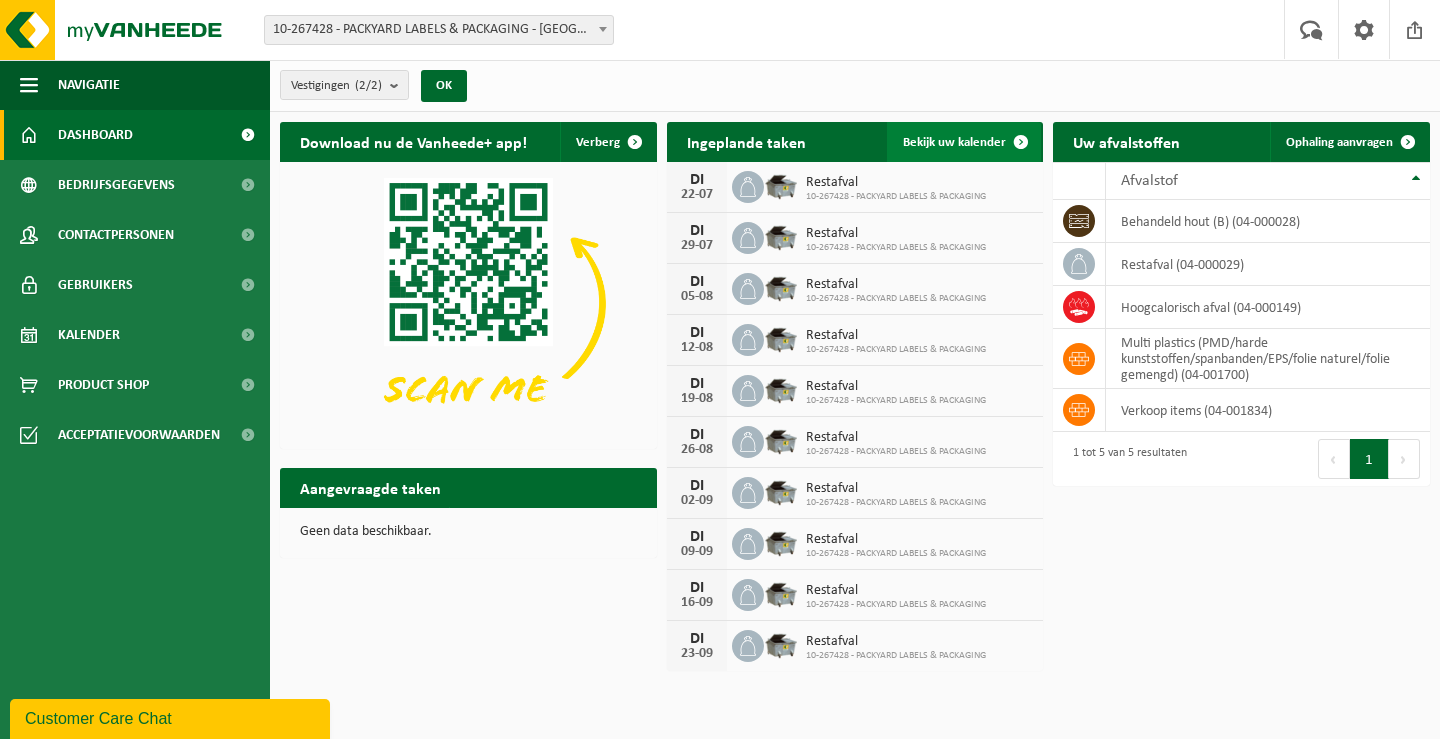click on "Bekijk uw kalender" at bounding box center [954, 142] 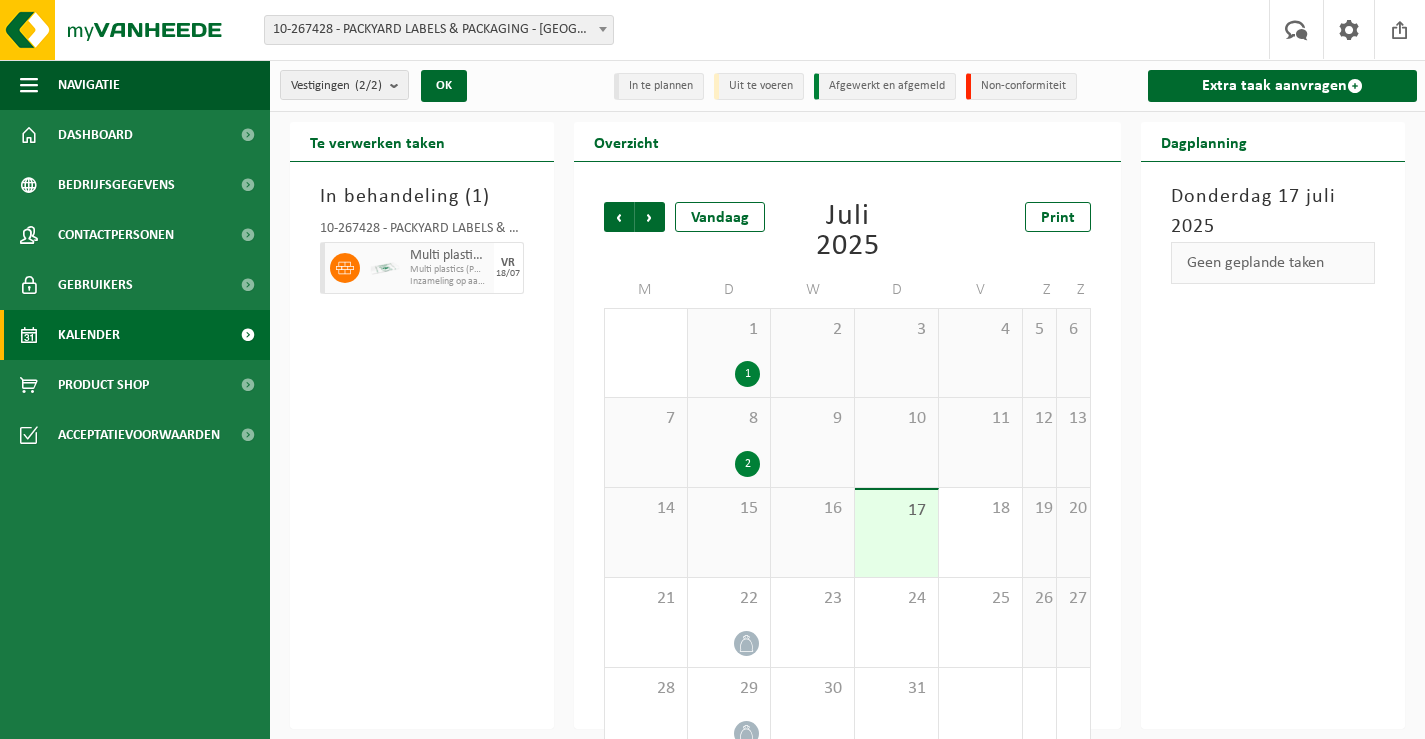 scroll, scrollTop: 0, scrollLeft: 0, axis: both 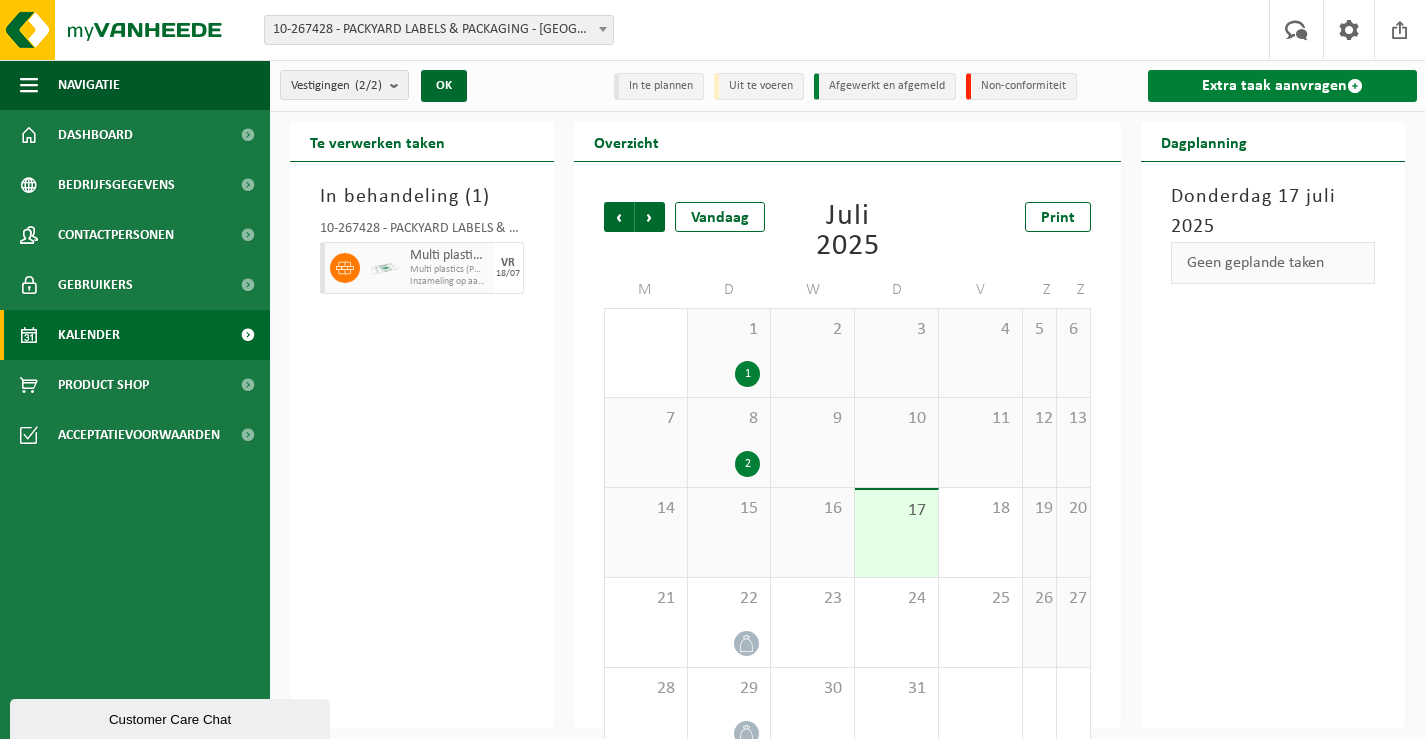 click on "Extra taak aanvragen" at bounding box center (1282, 86) 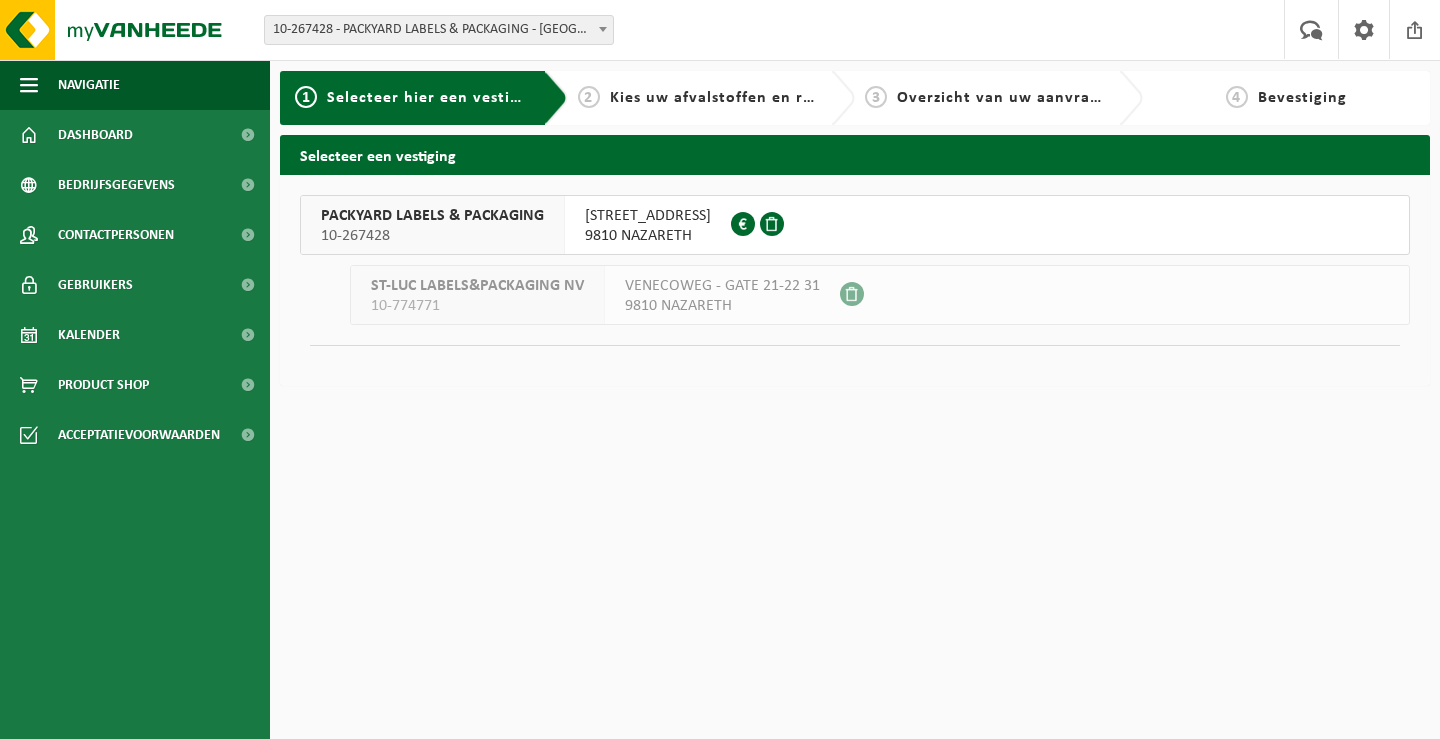 scroll, scrollTop: 0, scrollLeft: 0, axis: both 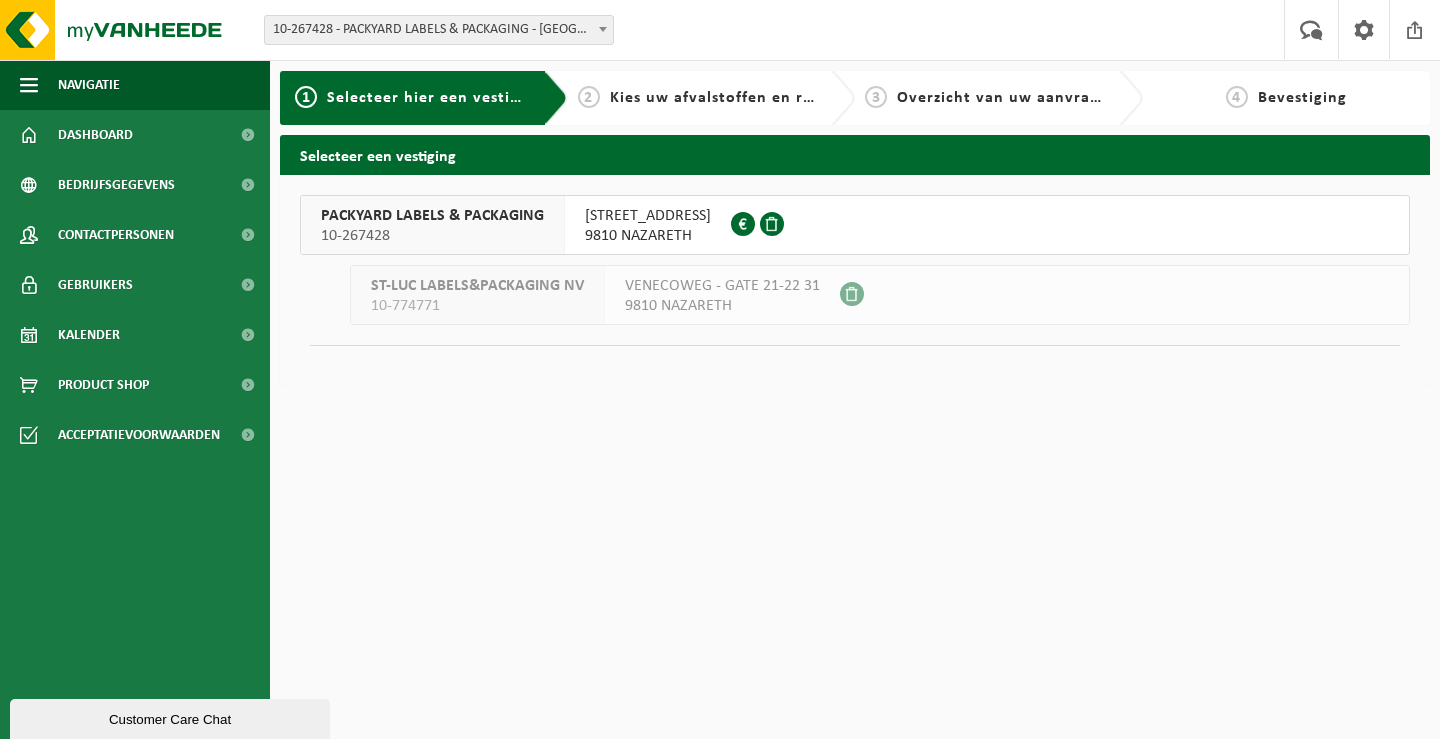 click on "VENECOWEG 24" at bounding box center [648, 216] 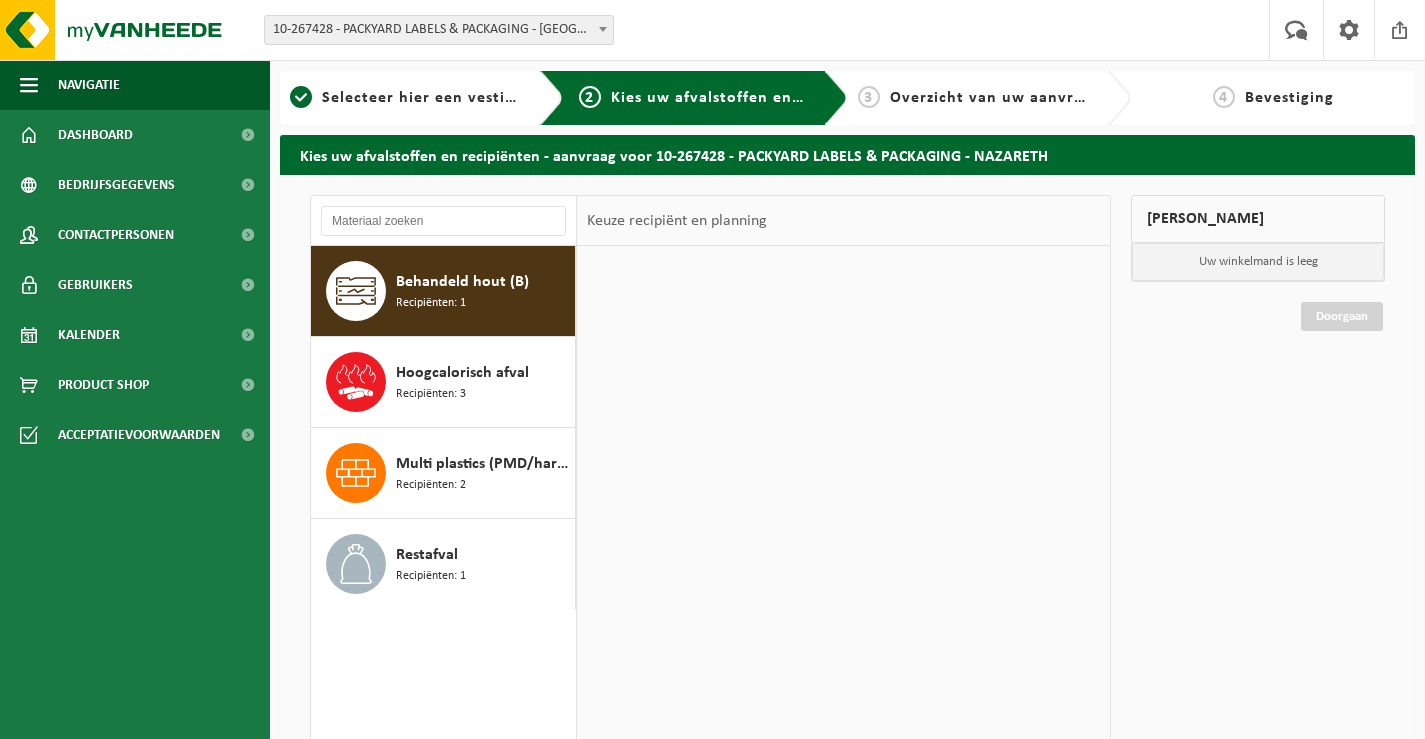scroll, scrollTop: 0, scrollLeft: 0, axis: both 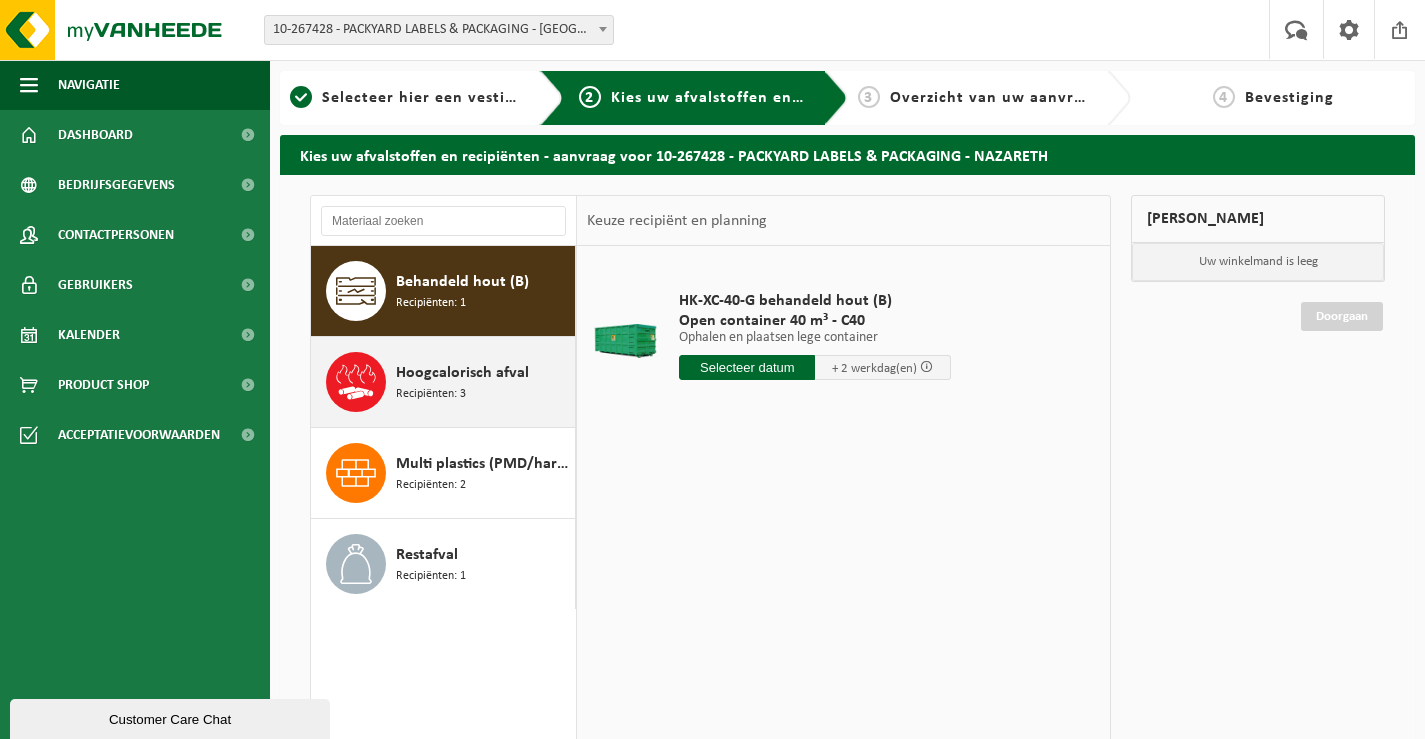 click on "Hoogcalorisch afval   Recipiënten: 3" at bounding box center (483, 382) 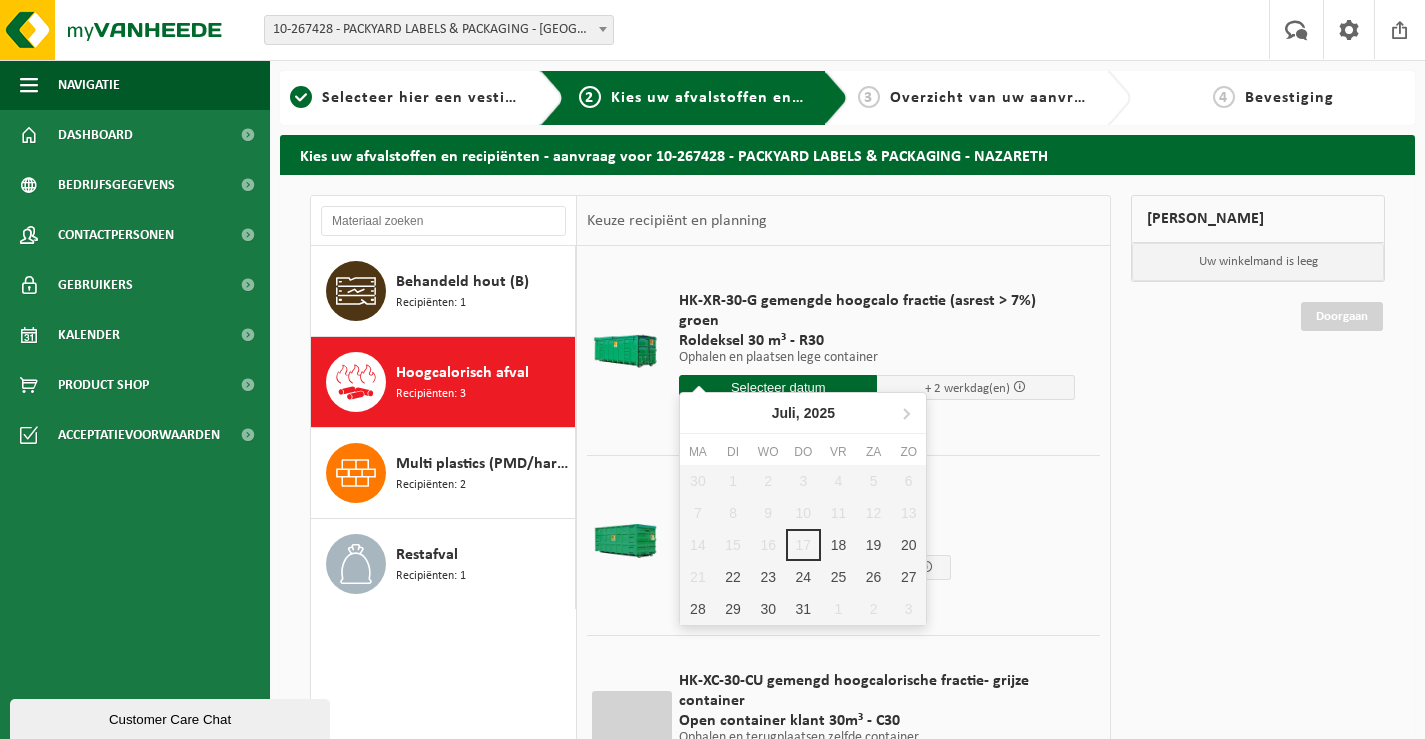 click at bounding box center (778, 387) 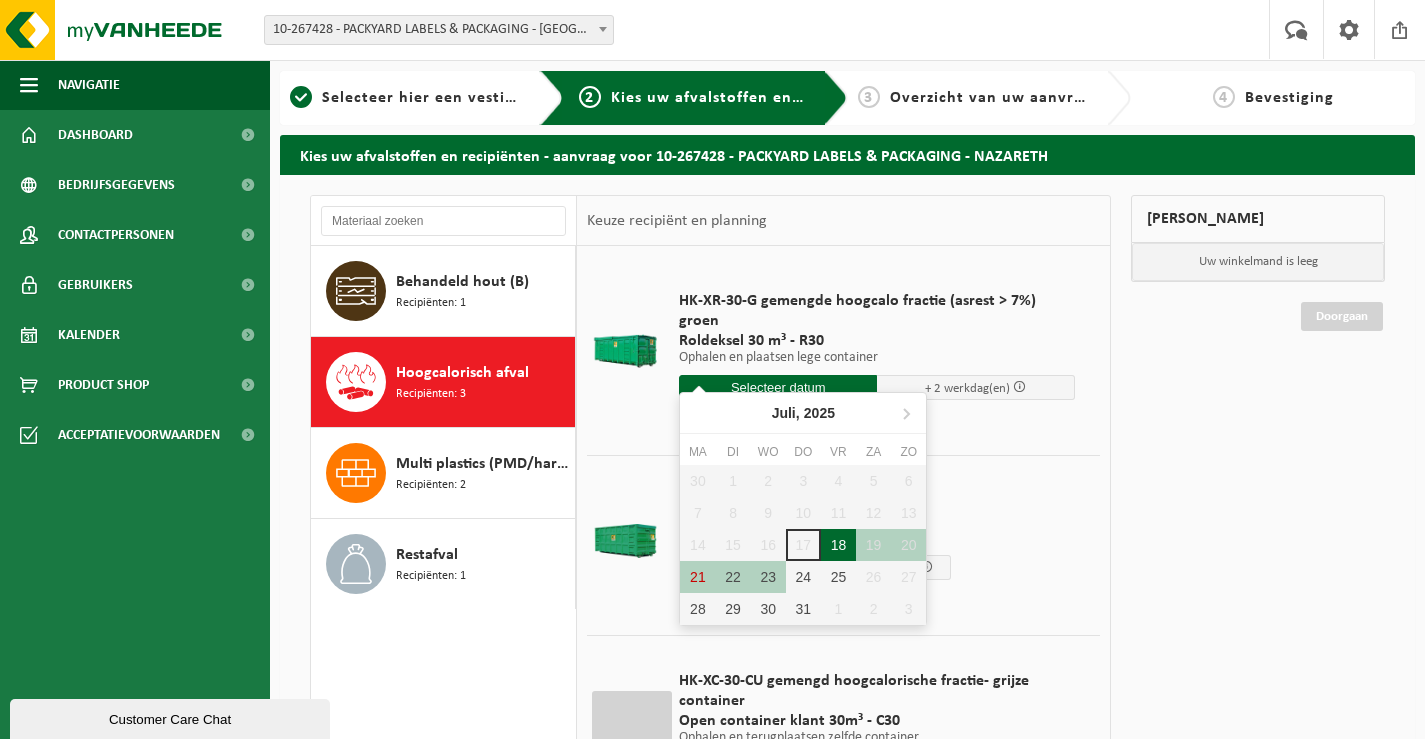 click on "18" at bounding box center [838, 545] 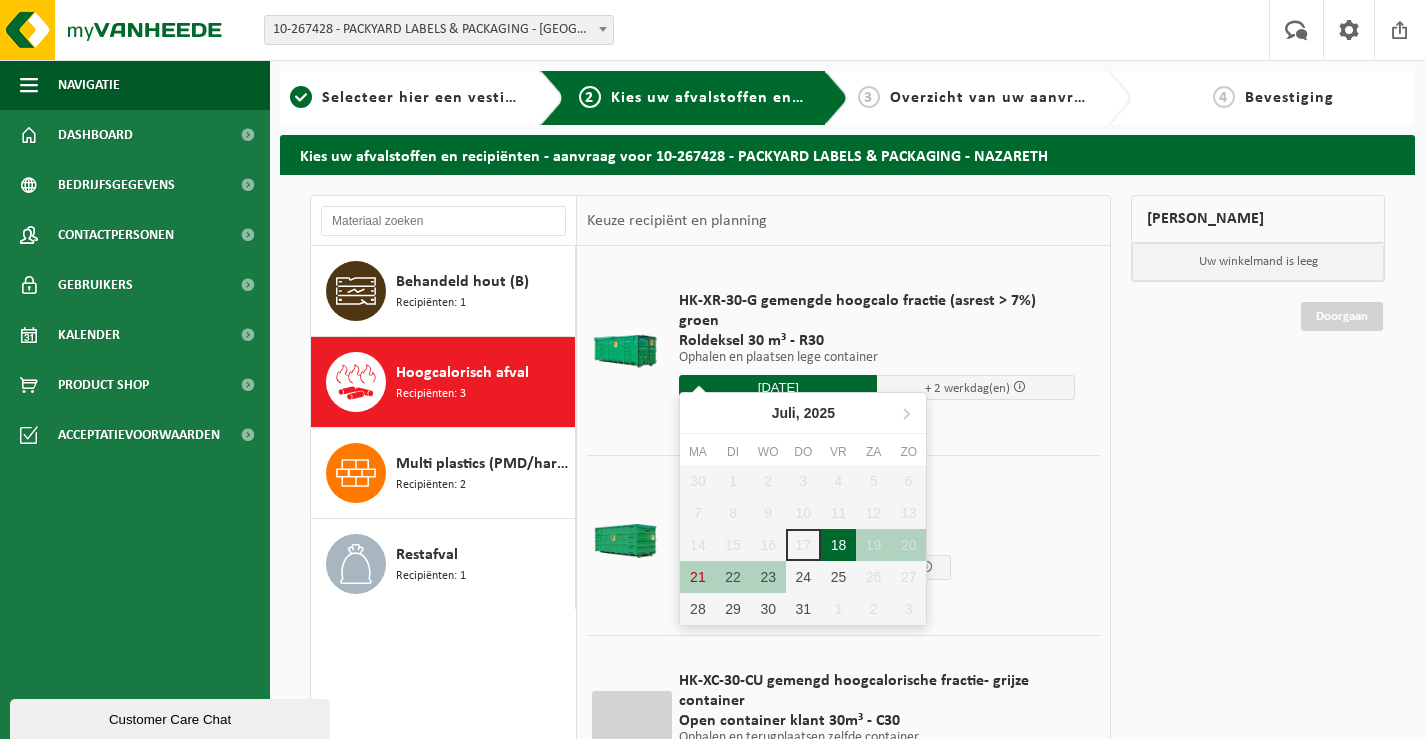 type on "Van 2025-07-18" 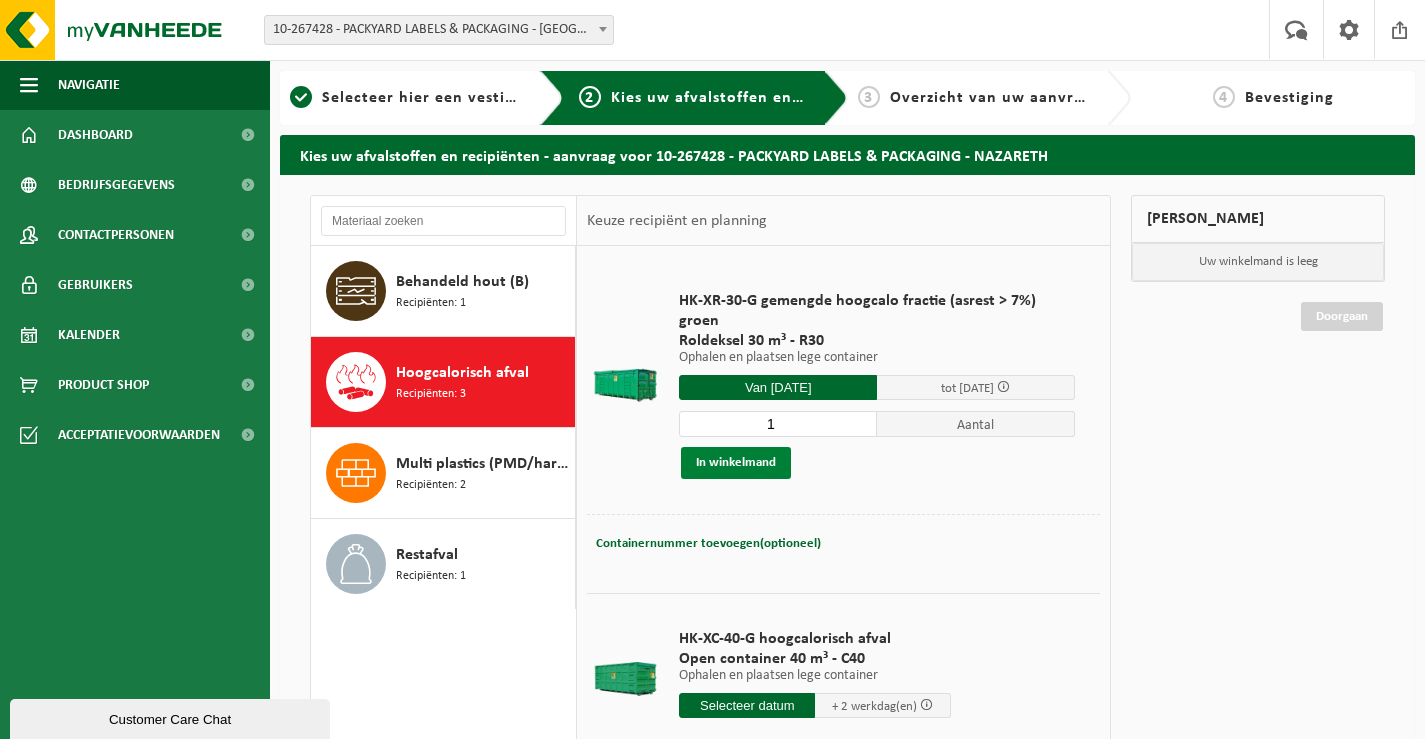 click on "In winkelmand" at bounding box center (736, 463) 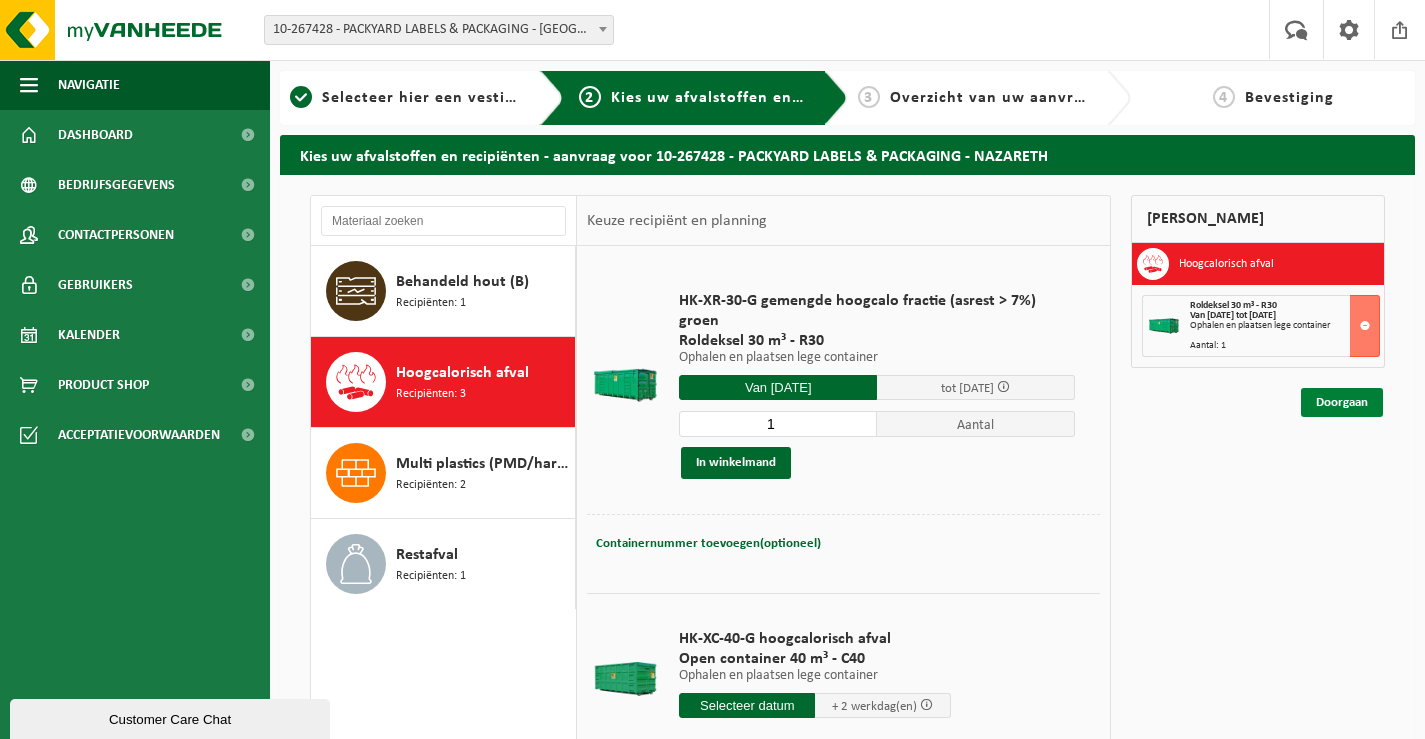 click on "Doorgaan" at bounding box center [1342, 402] 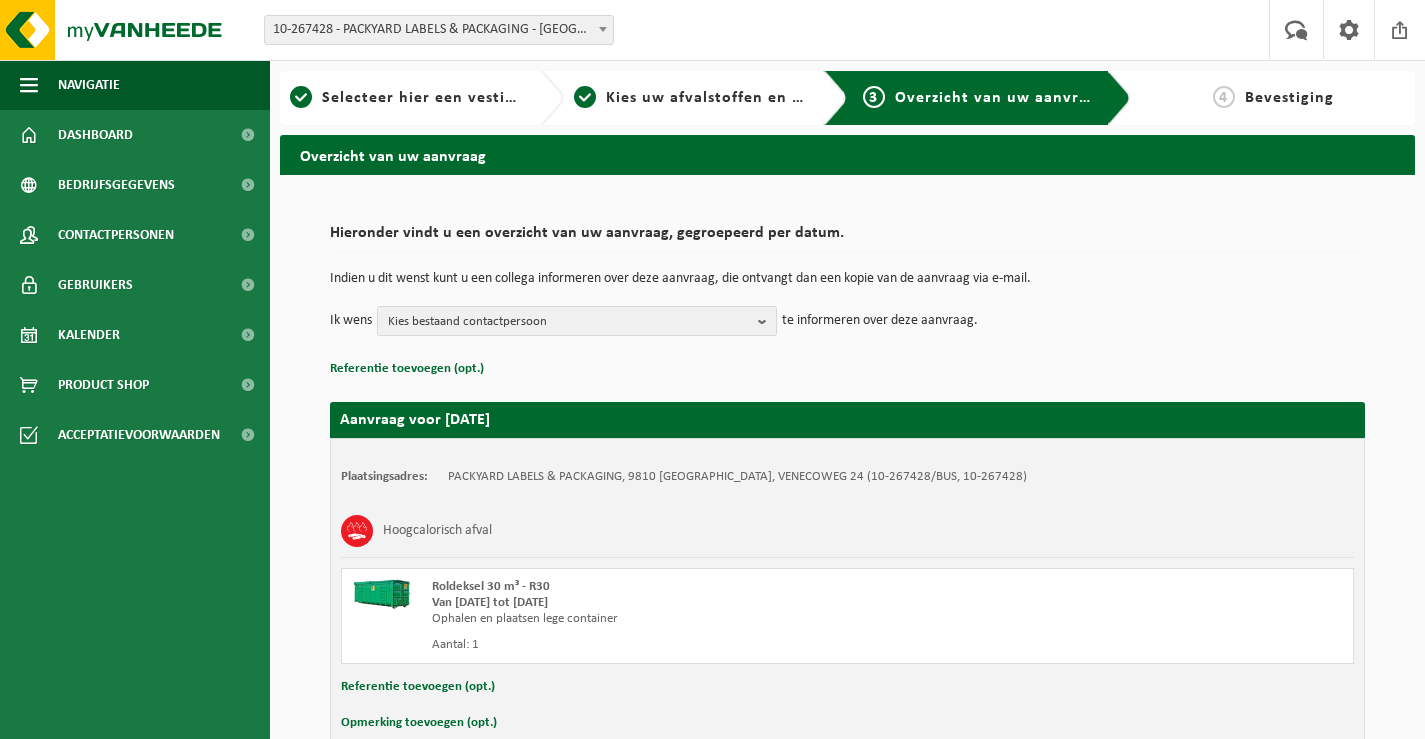 scroll, scrollTop: 0, scrollLeft: 0, axis: both 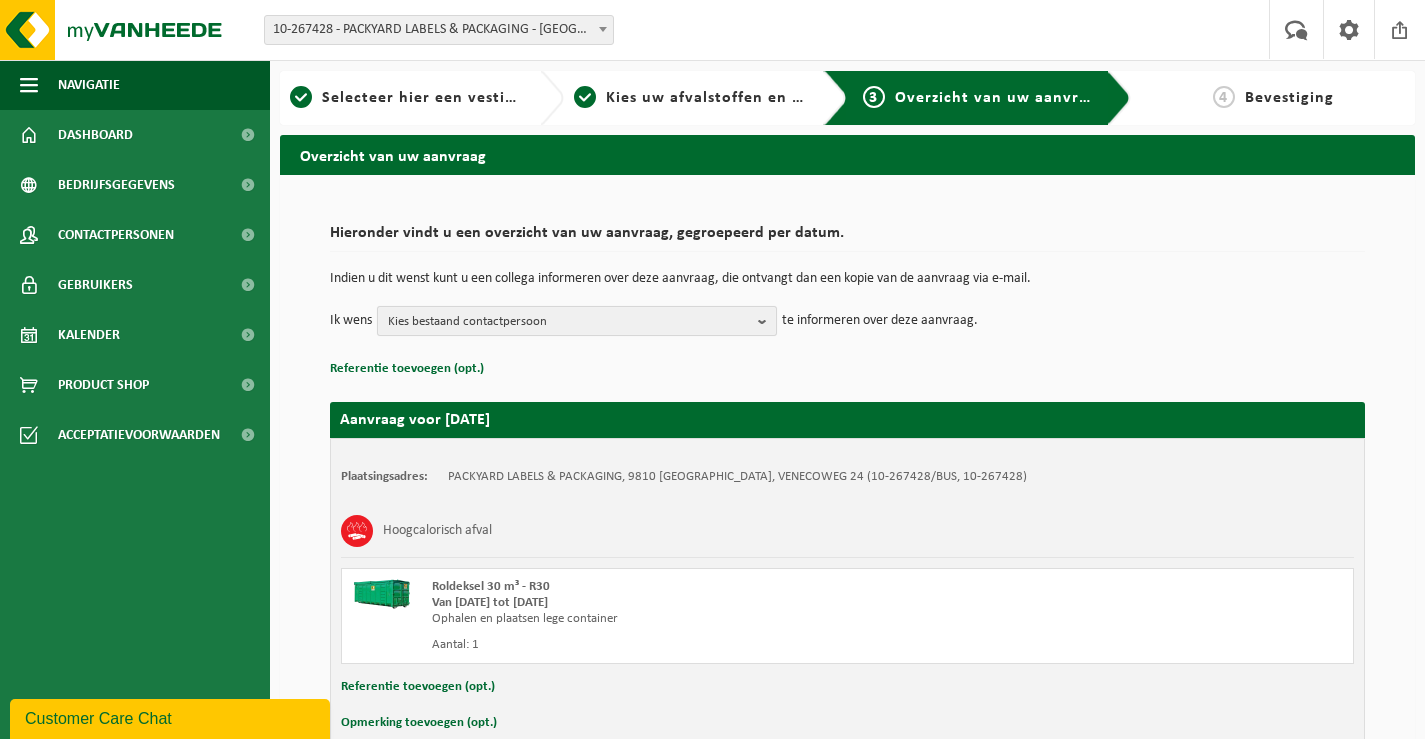 click on "Kies bestaand contactpersoon" at bounding box center [569, 322] 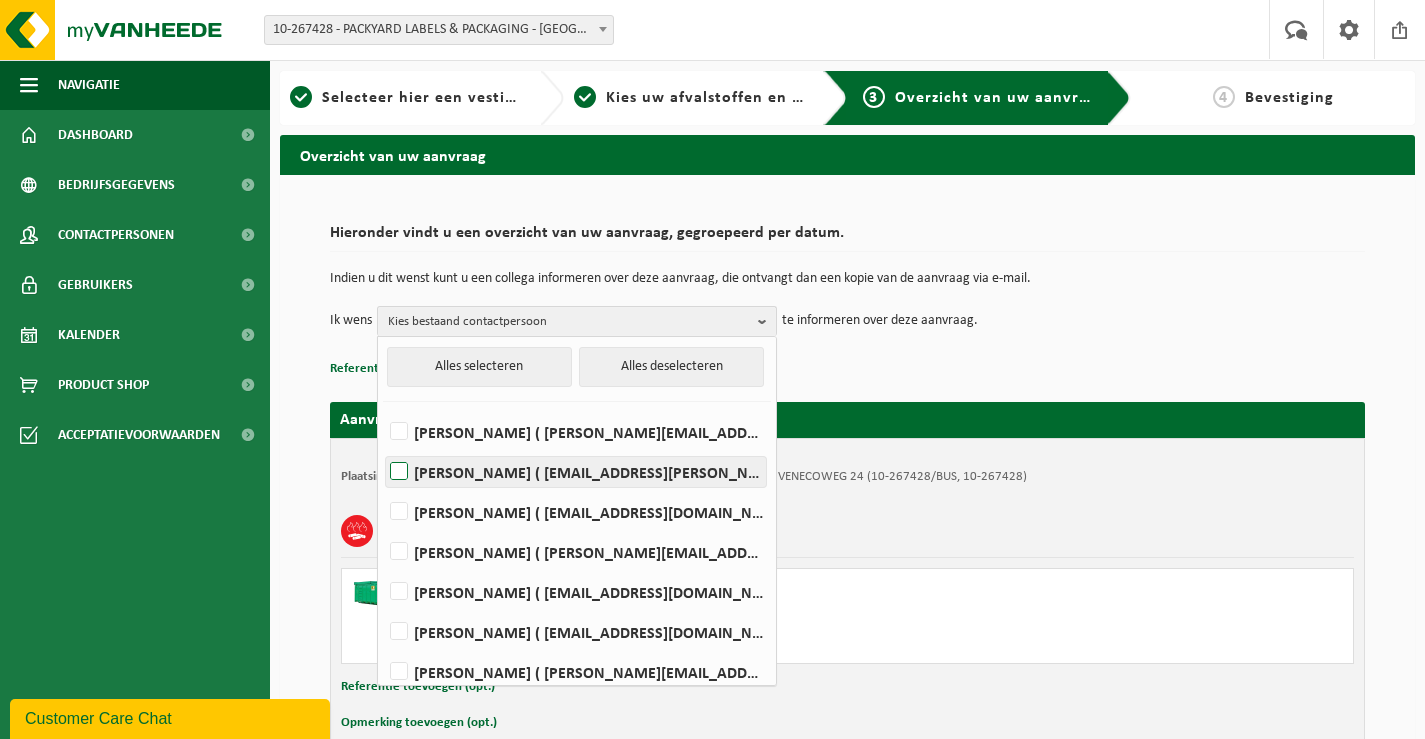 click on "CHRISTOPHE DE JANS ( christophe.de.jans@packyard.pro )" at bounding box center [576, 472] 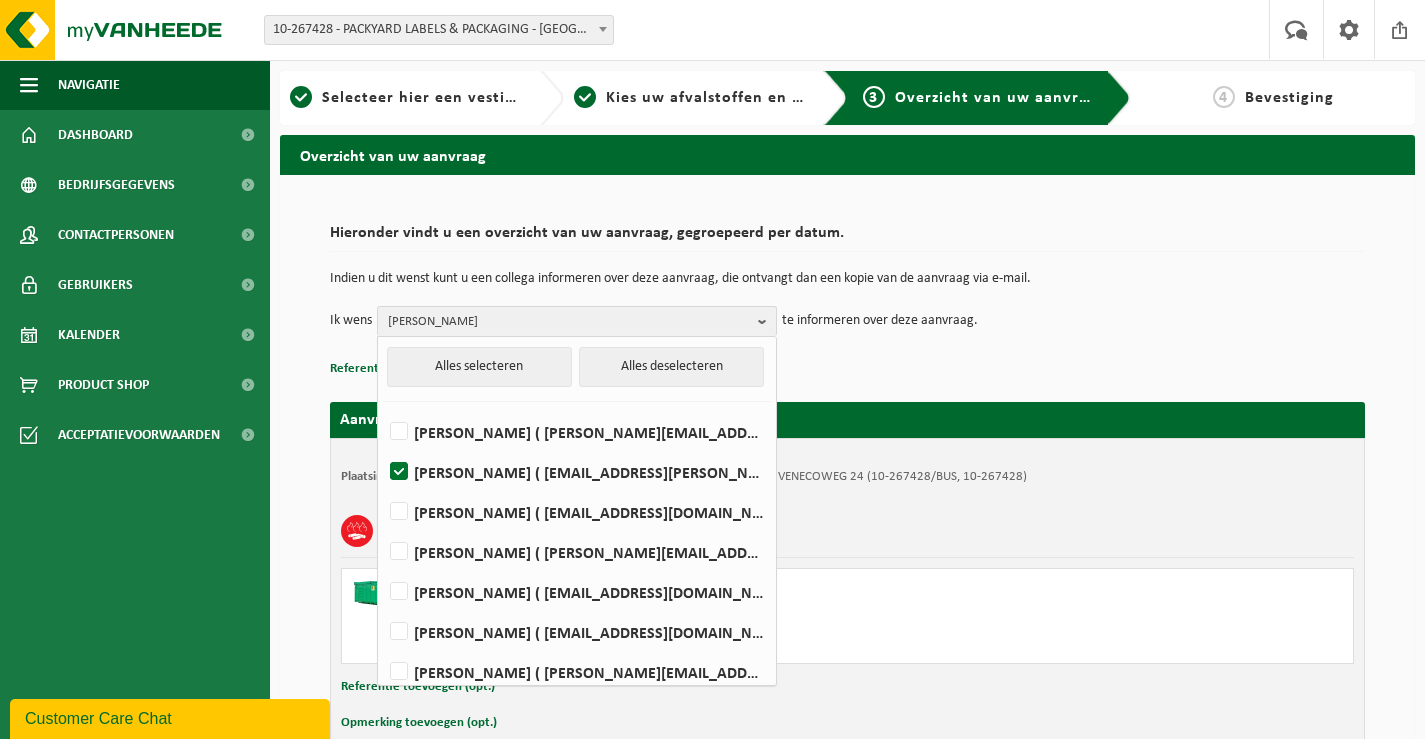 click on "Referentie toevoegen (opt.)" at bounding box center [847, 369] 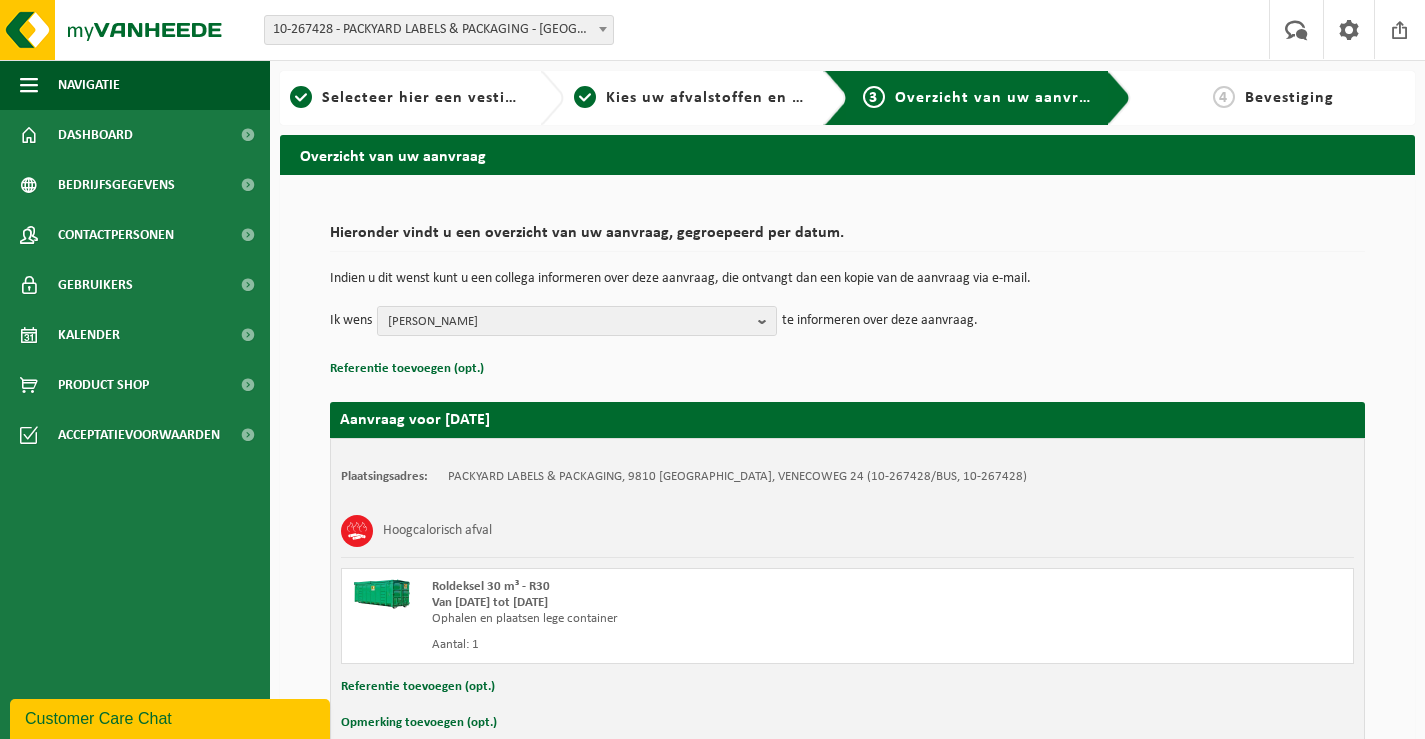 scroll, scrollTop: 109, scrollLeft: 0, axis: vertical 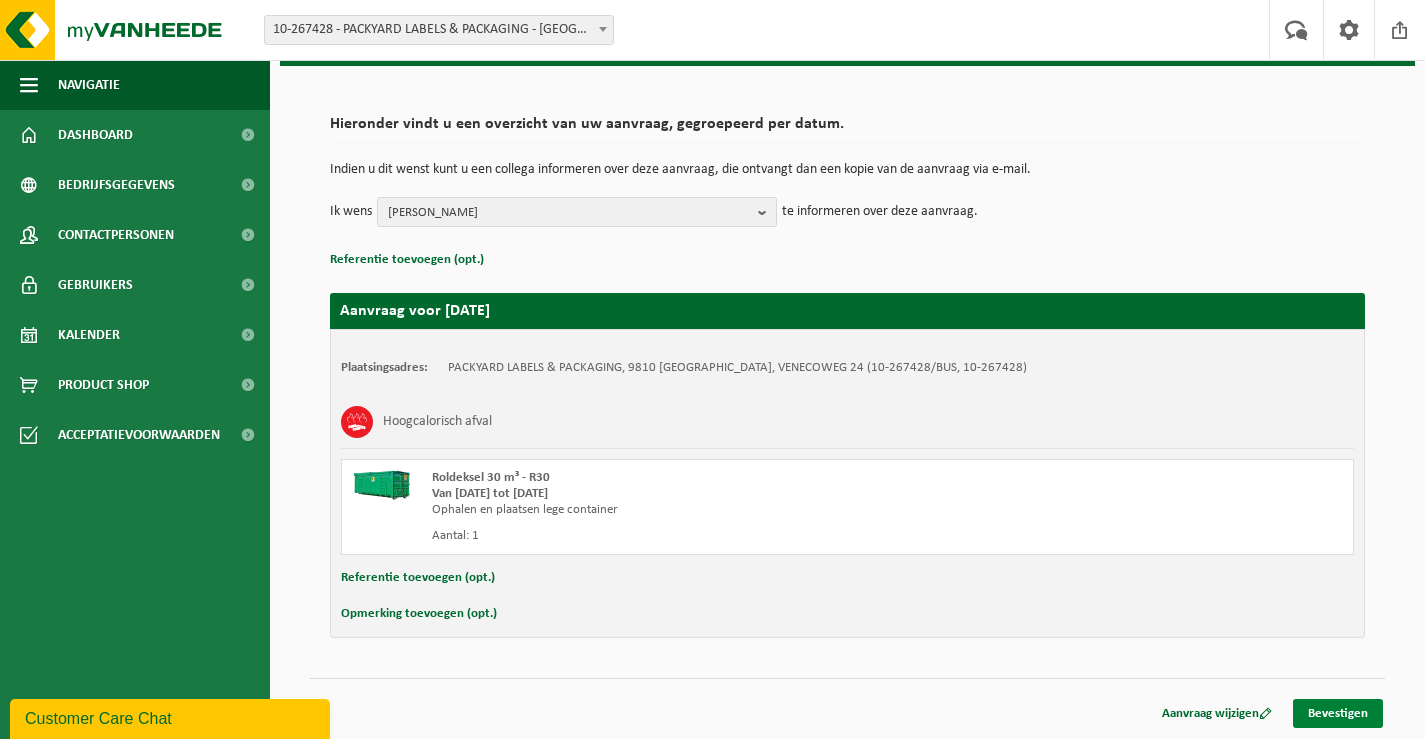 click on "Bevestigen" at bounding box center [1338, 713] 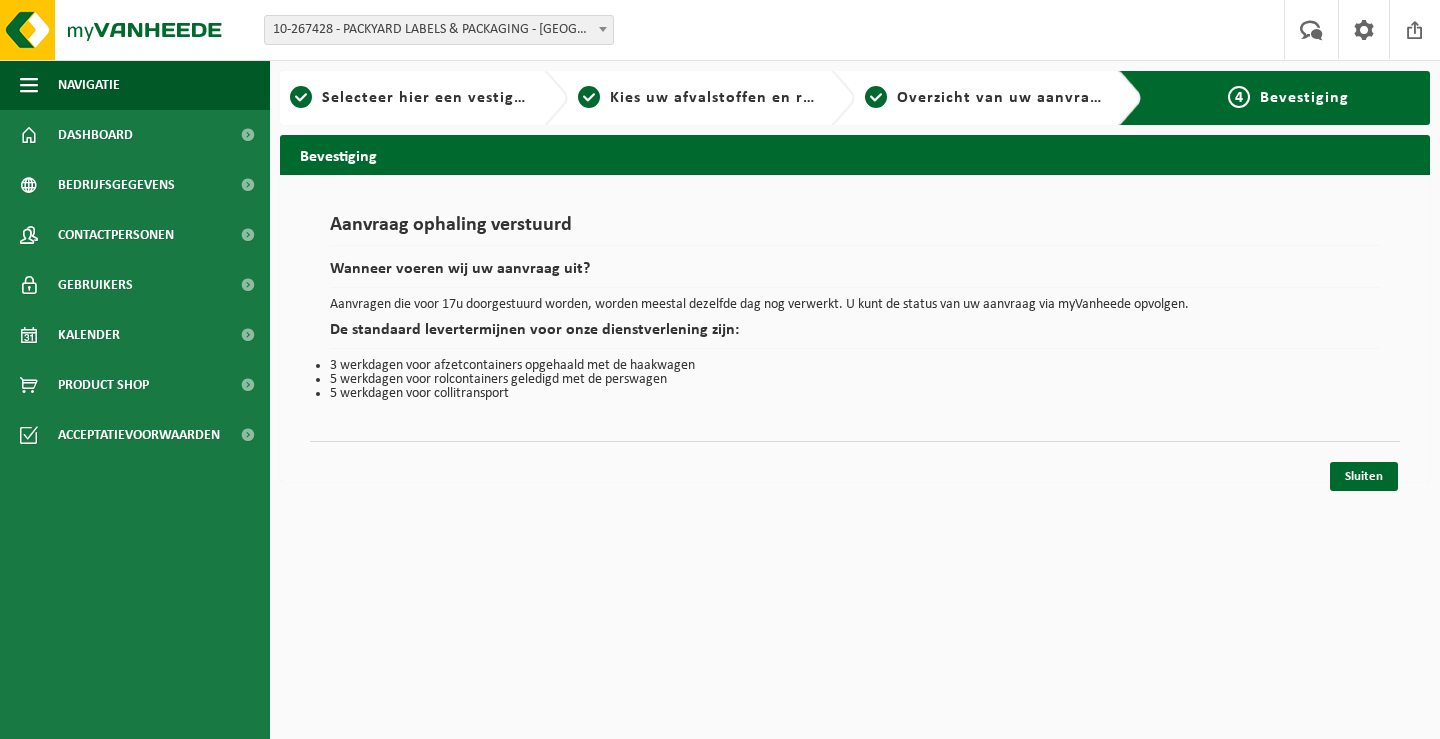 scroll, scrollTop: 0, scrollLeft: 0, axis: both 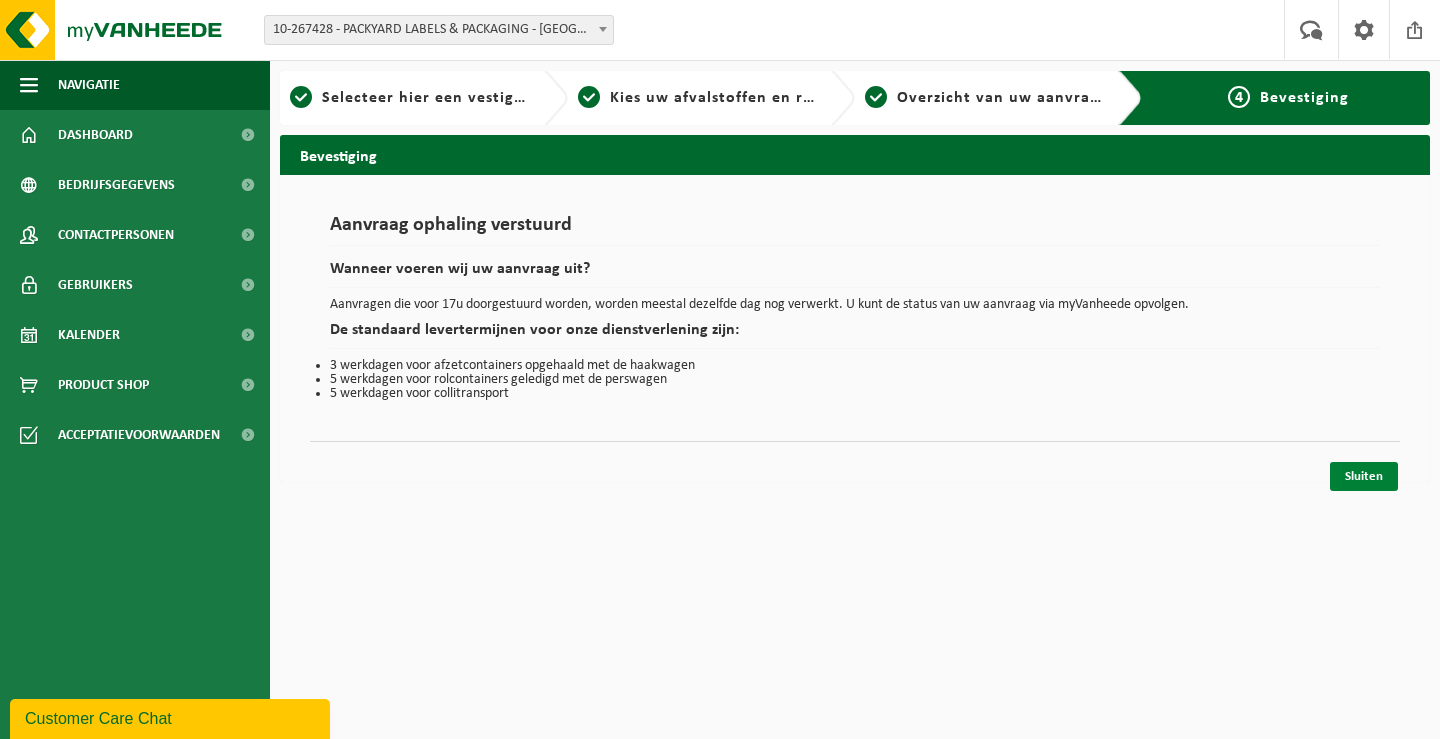 click on "Sluiten" at bounding box center (1364, 476) 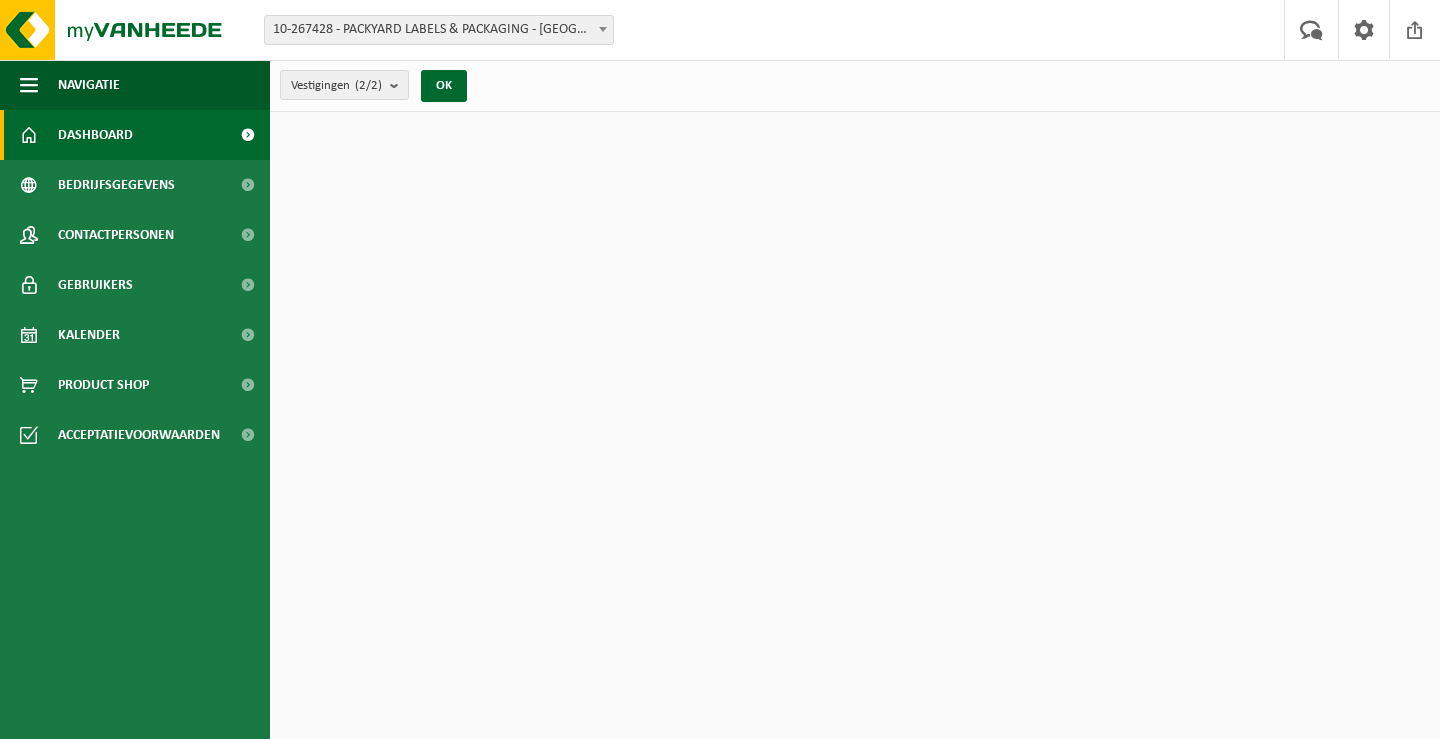 scroll, scrollTop: 0, scrollLeft: 0, axis: both 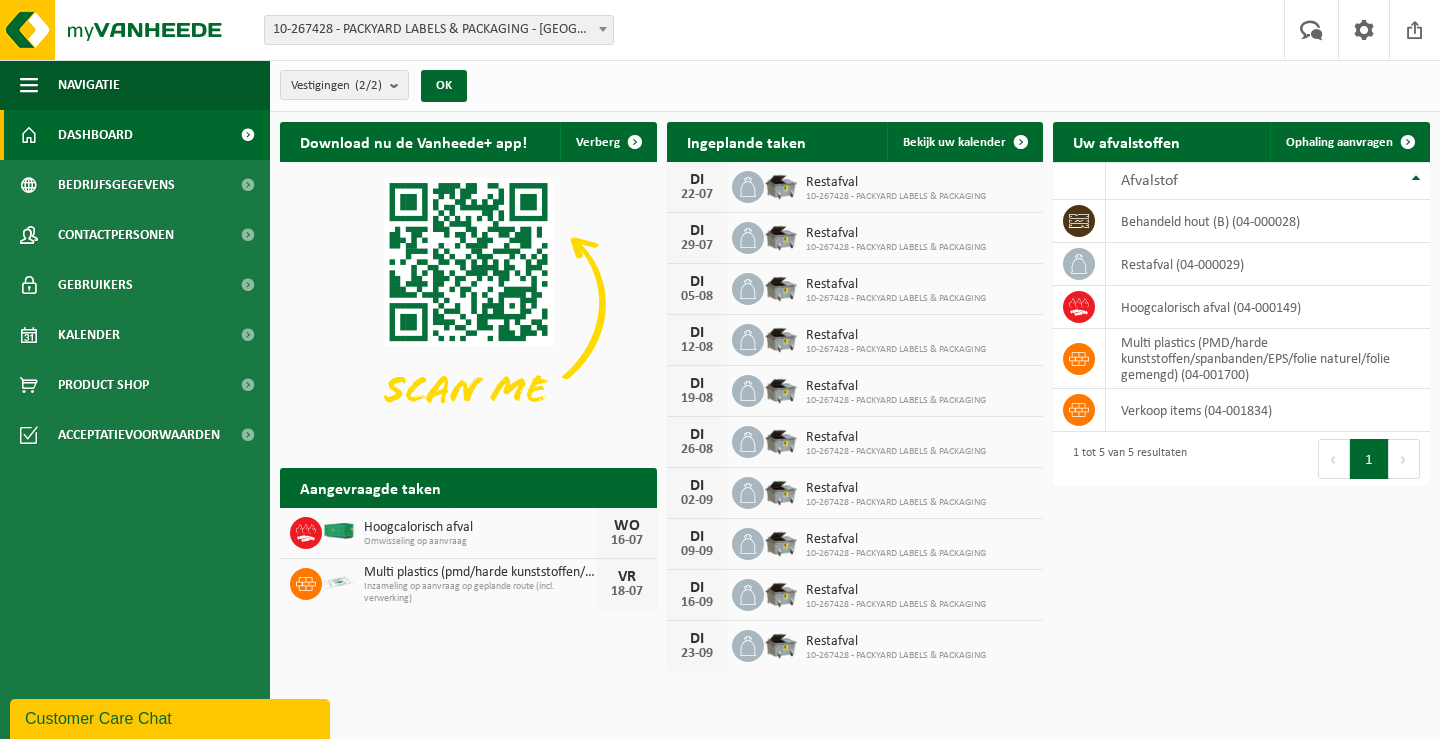 click on "Customer Care Chat" at bounding box center [170, 719] 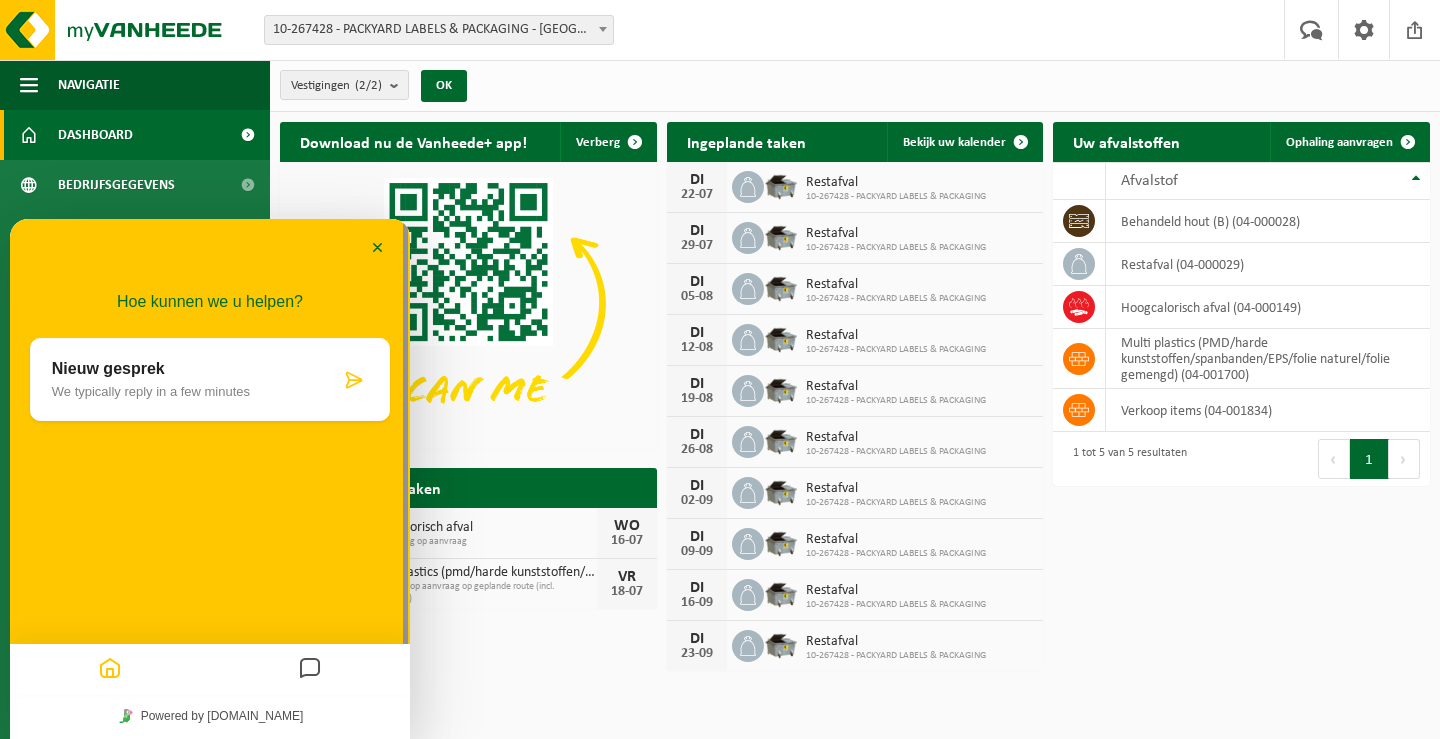 click on "We typically reply in a few minutes" at bounding box center (196, 391) 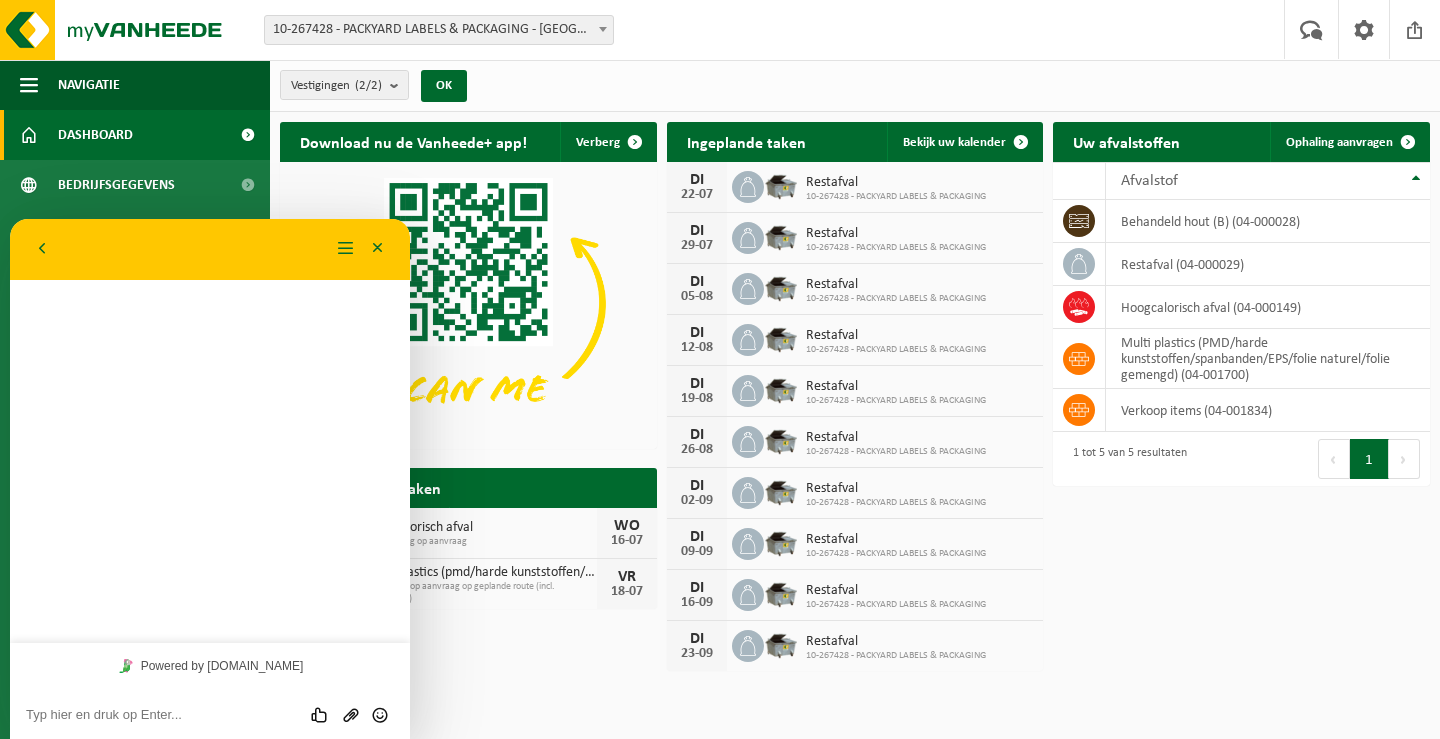 click at bounding box center [10, 219] 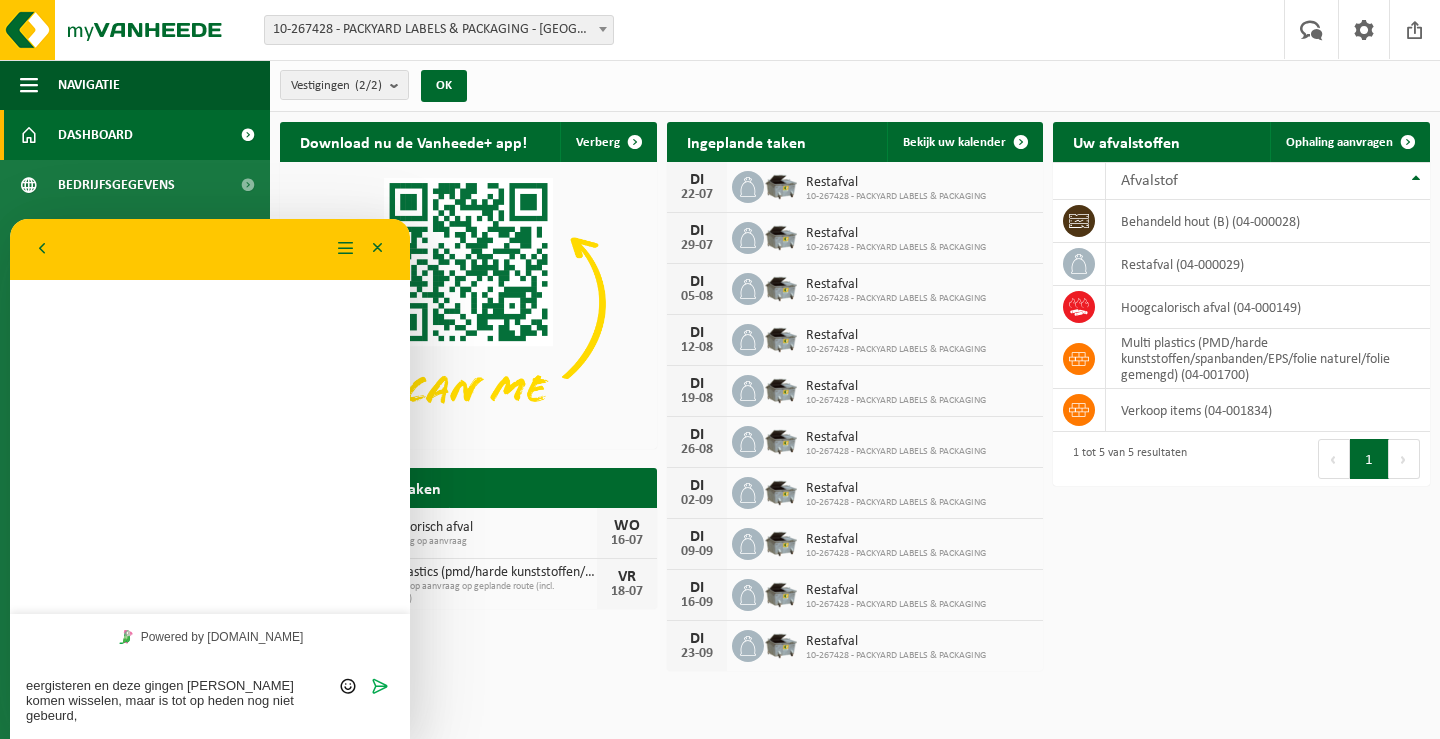 scroll, scrollTop: 0, scrollLeft: 0, axis: both 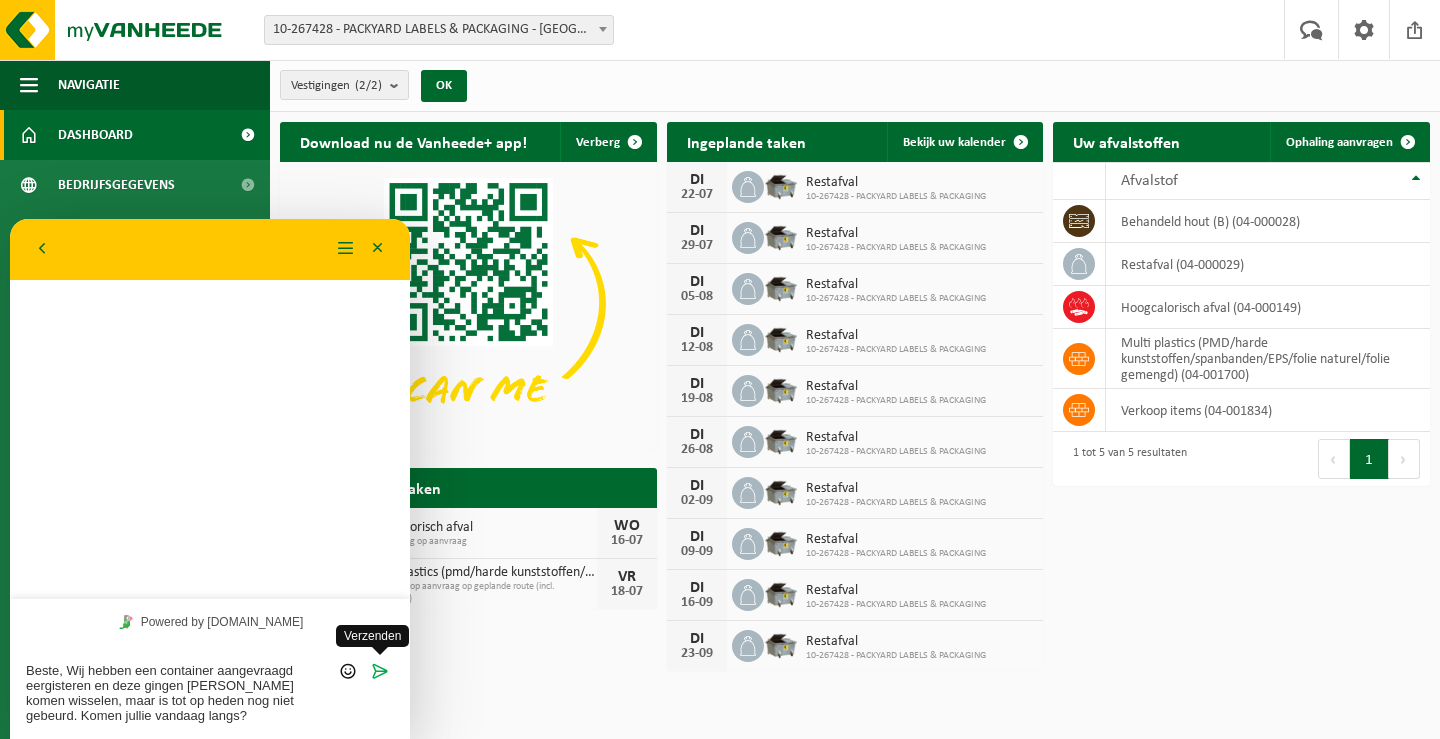 type on "Beste, Wij hebben een container aangevraagd eergisteren en deze gingen jullie gisteren komen wisselen, maar is tot op heden nog niet gebeurd. Komen jullie vandaag langs?" 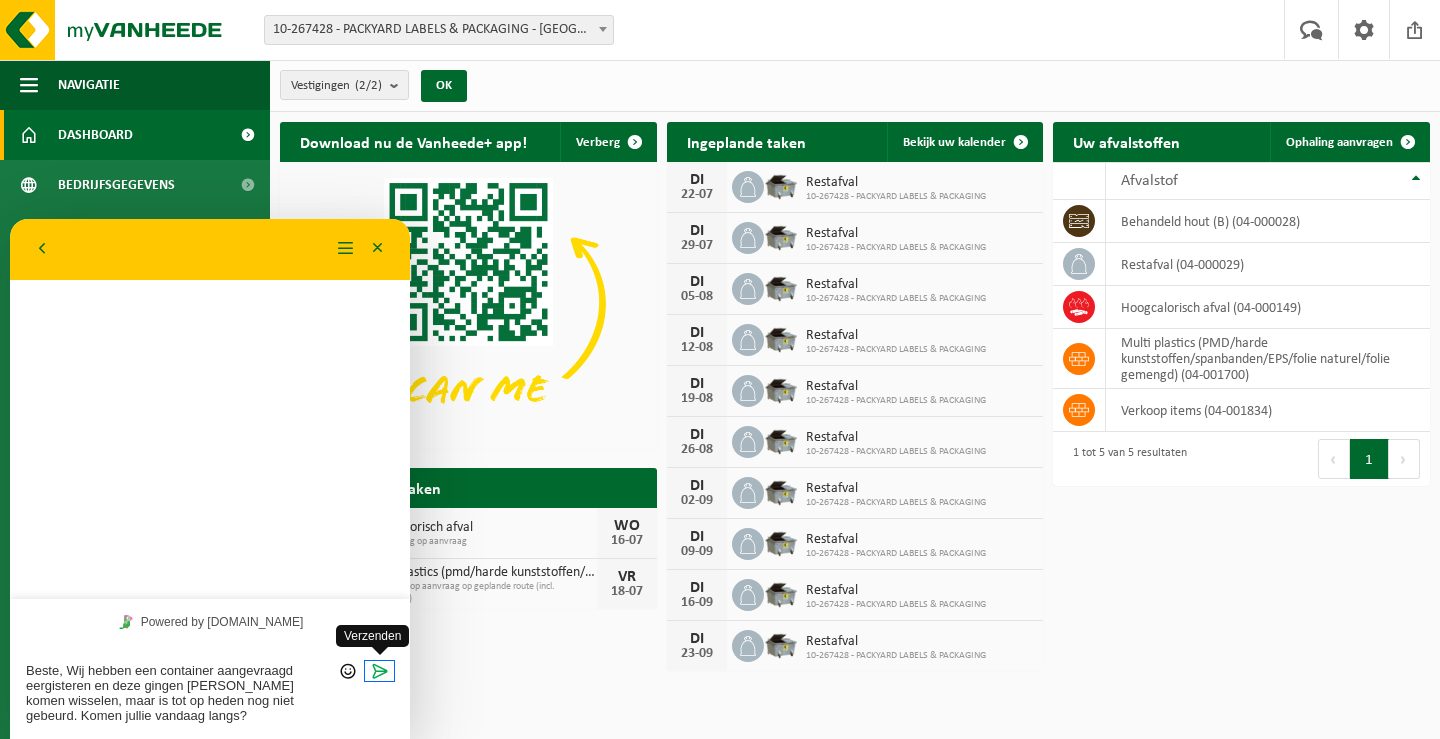 click at bounding box center (380, 671) 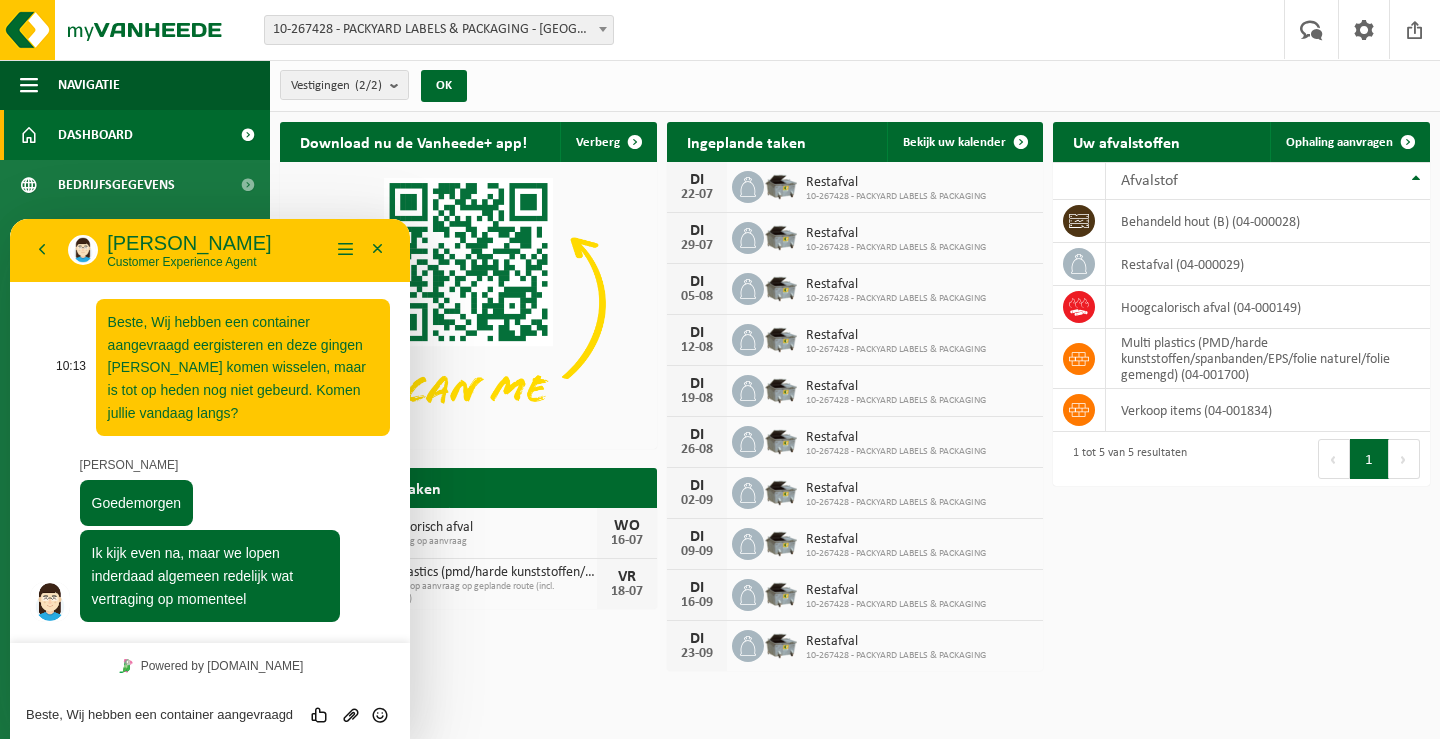 scroll, scrollTop: 0, scrollLeft: 0, axis: both 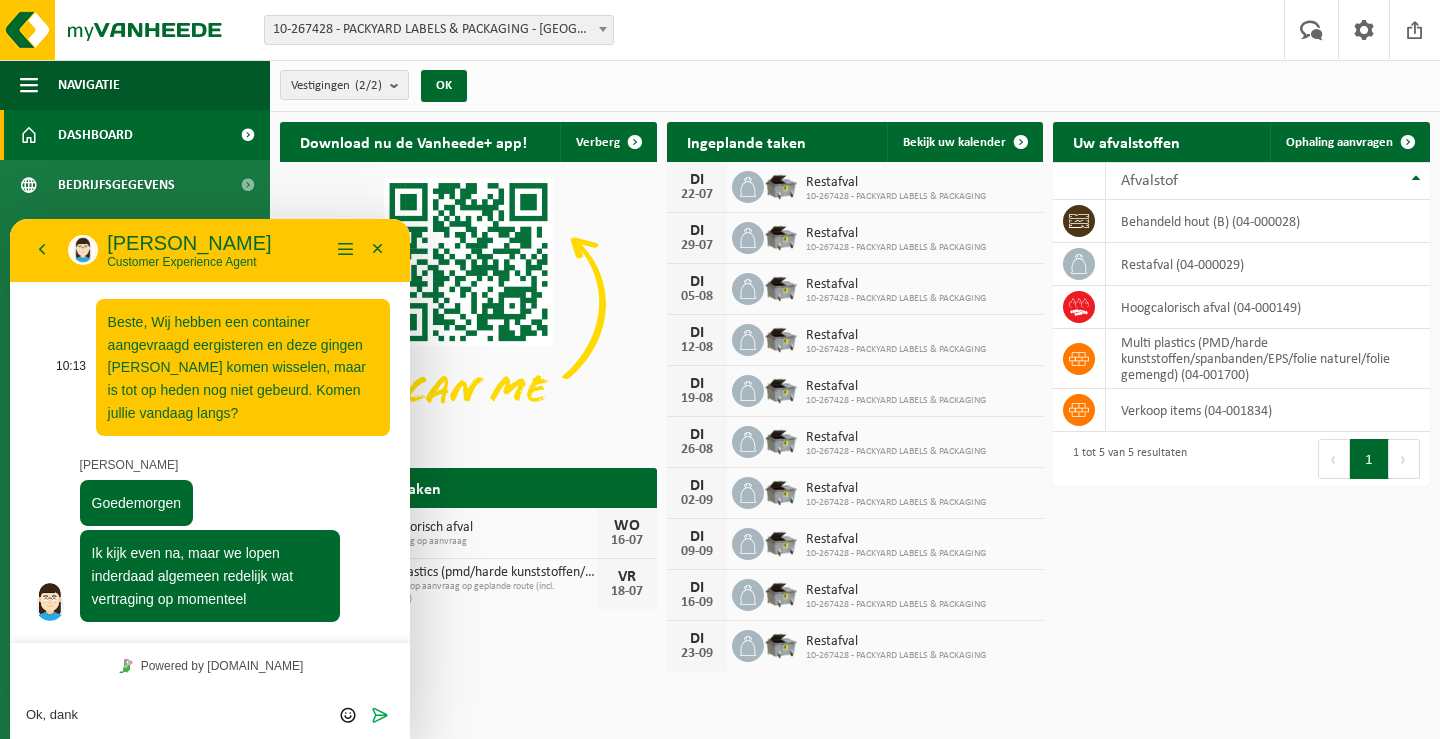 type on "Ok, dank u" 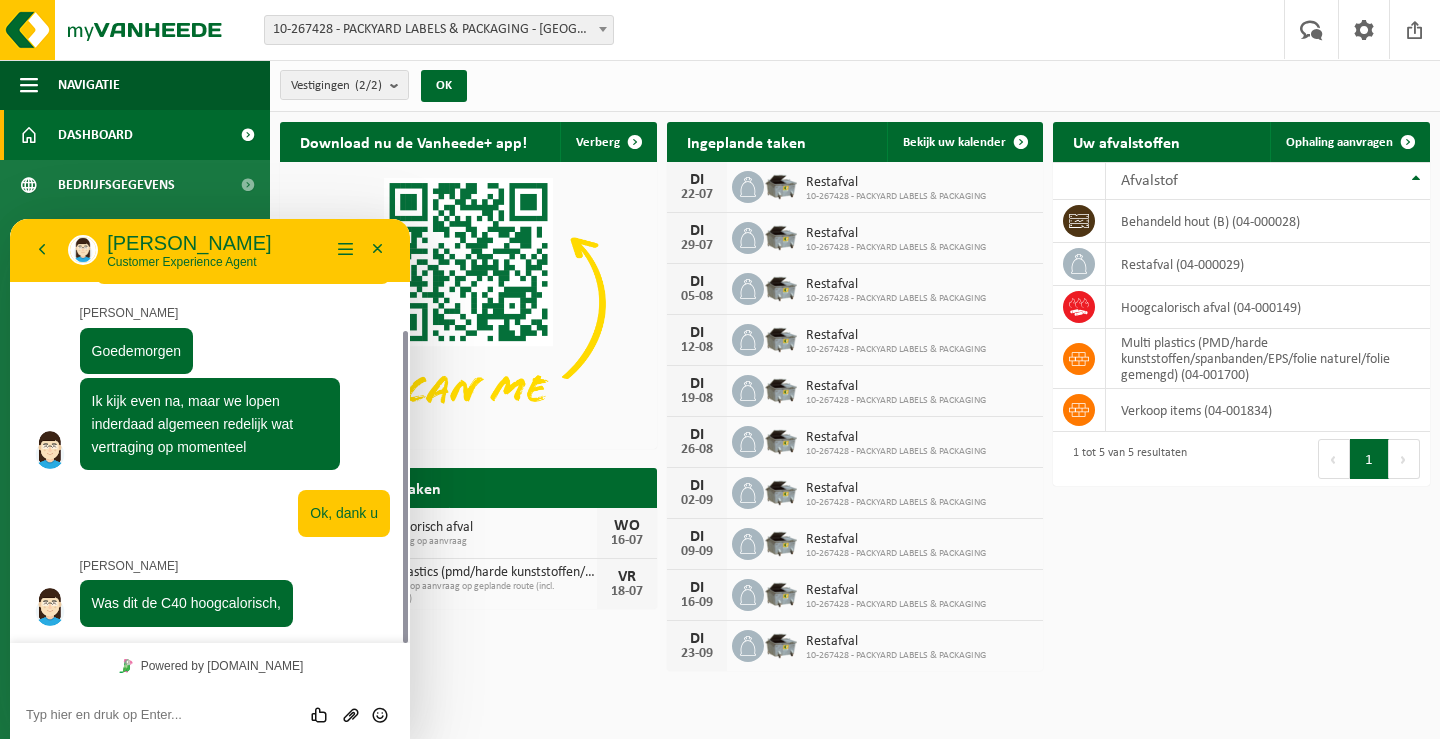 scroll, scrollTop: 152, scrollLeft: 0, axis: vertical 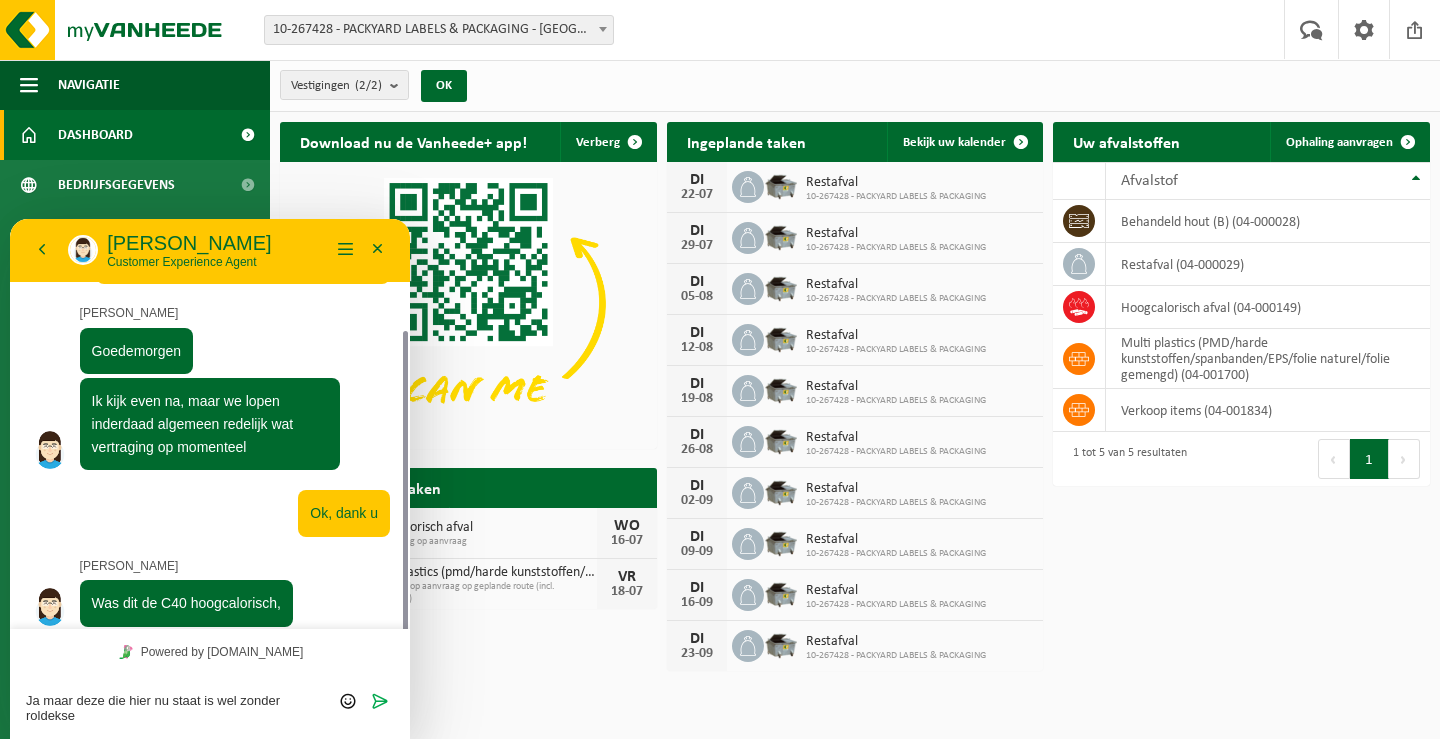 type on "Ja maar deze die hier nu staat is wel zonder roldeksel" 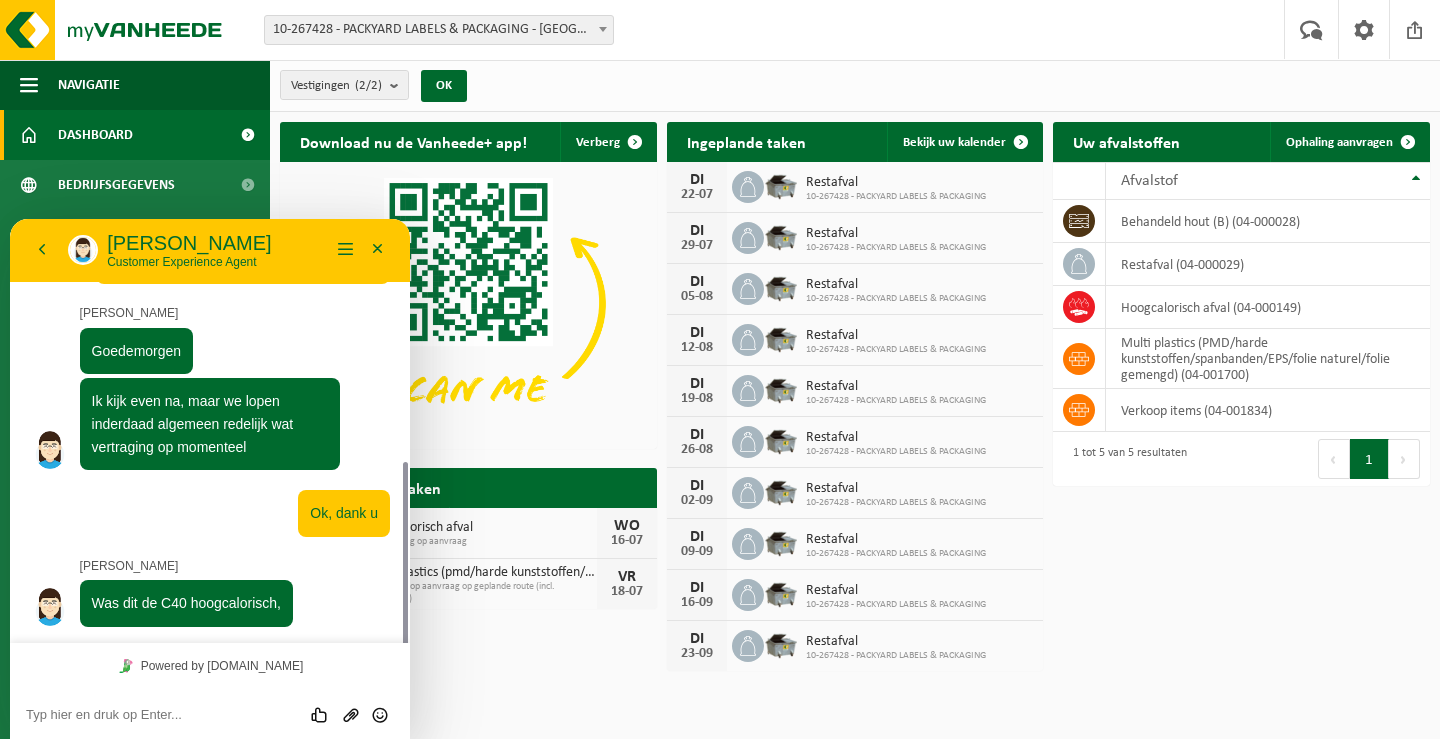 scroll, scrollTop: 241, scrollLeft: 0, axis: vertical 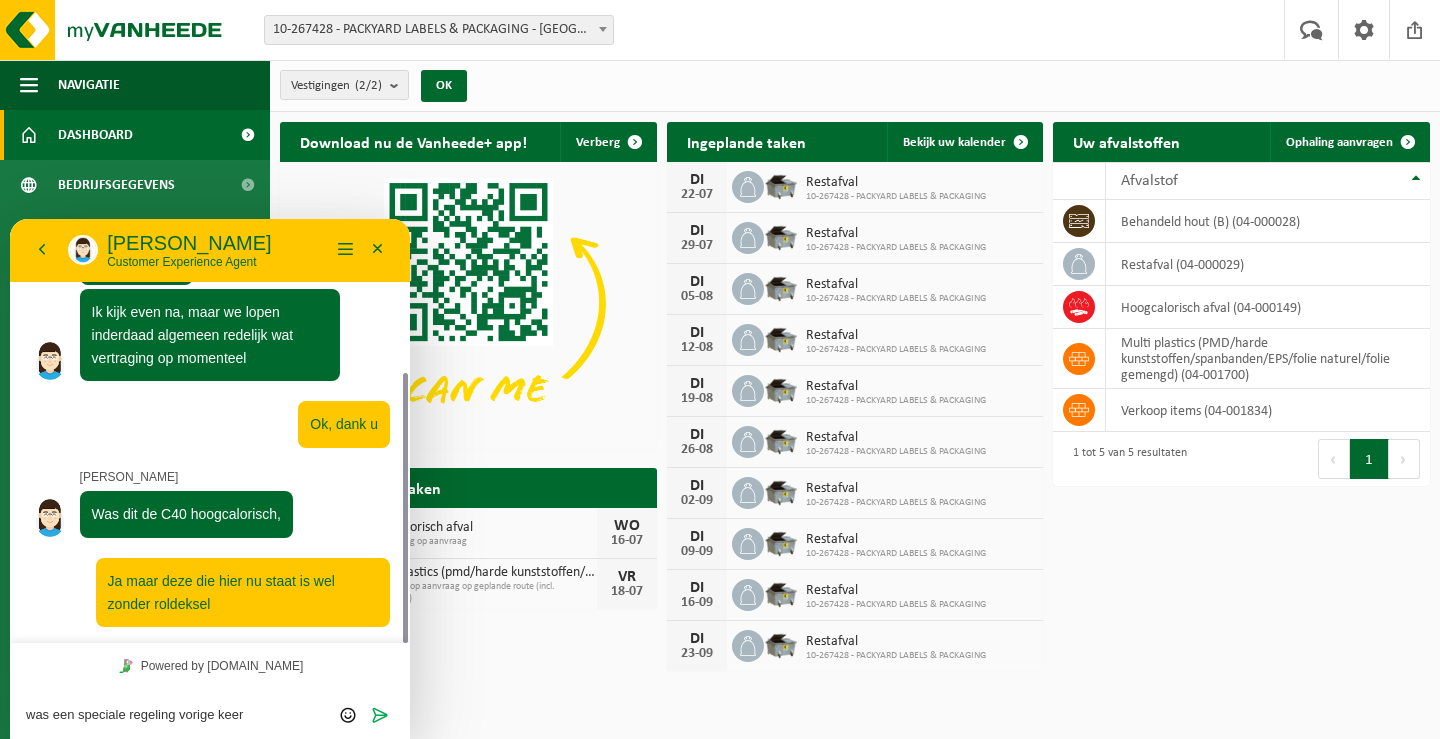 type on "was een speciale regeling vorige keer" 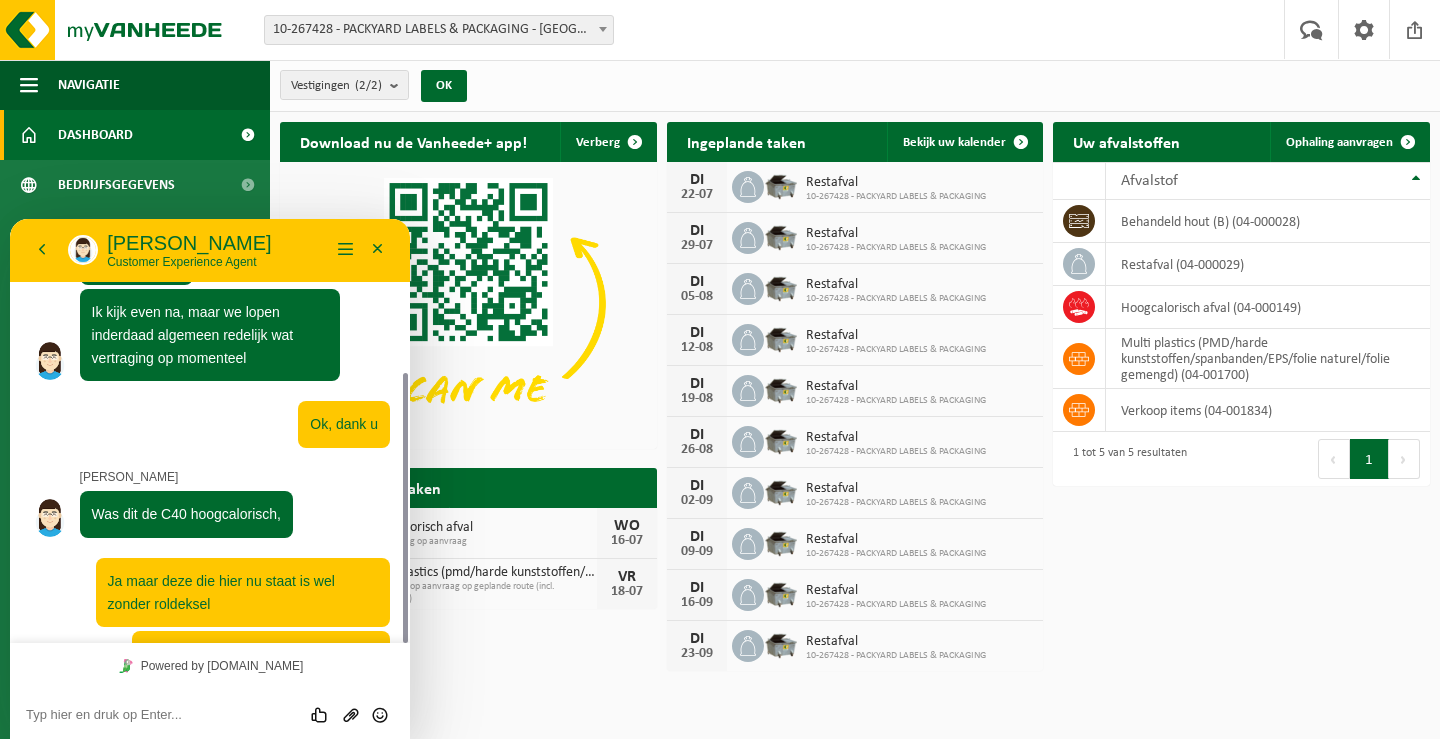 scroll, scrollTop: 292, scrollLeft: 0, axis: vertical 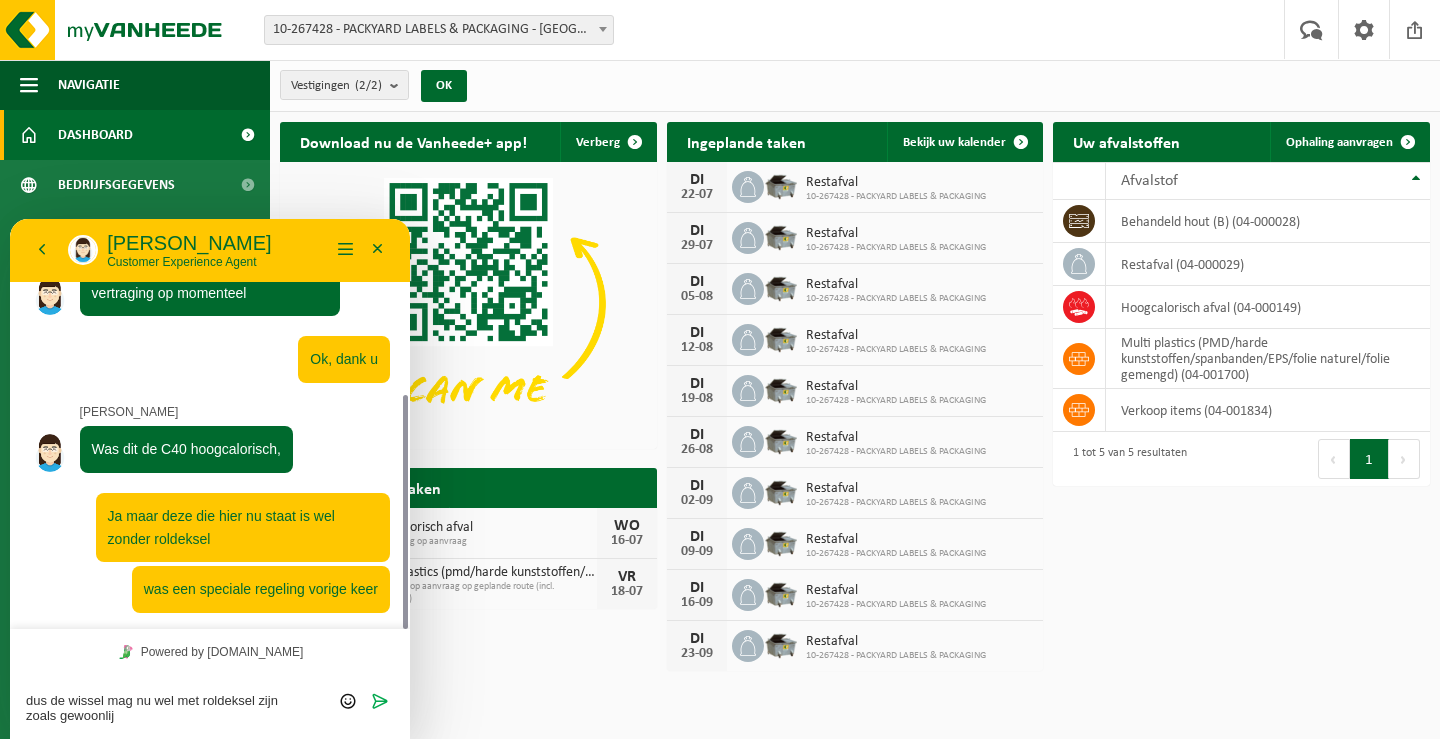 type on "dus de wissel mag nu wel met roldeksel zijn zoals gewoonlijk" 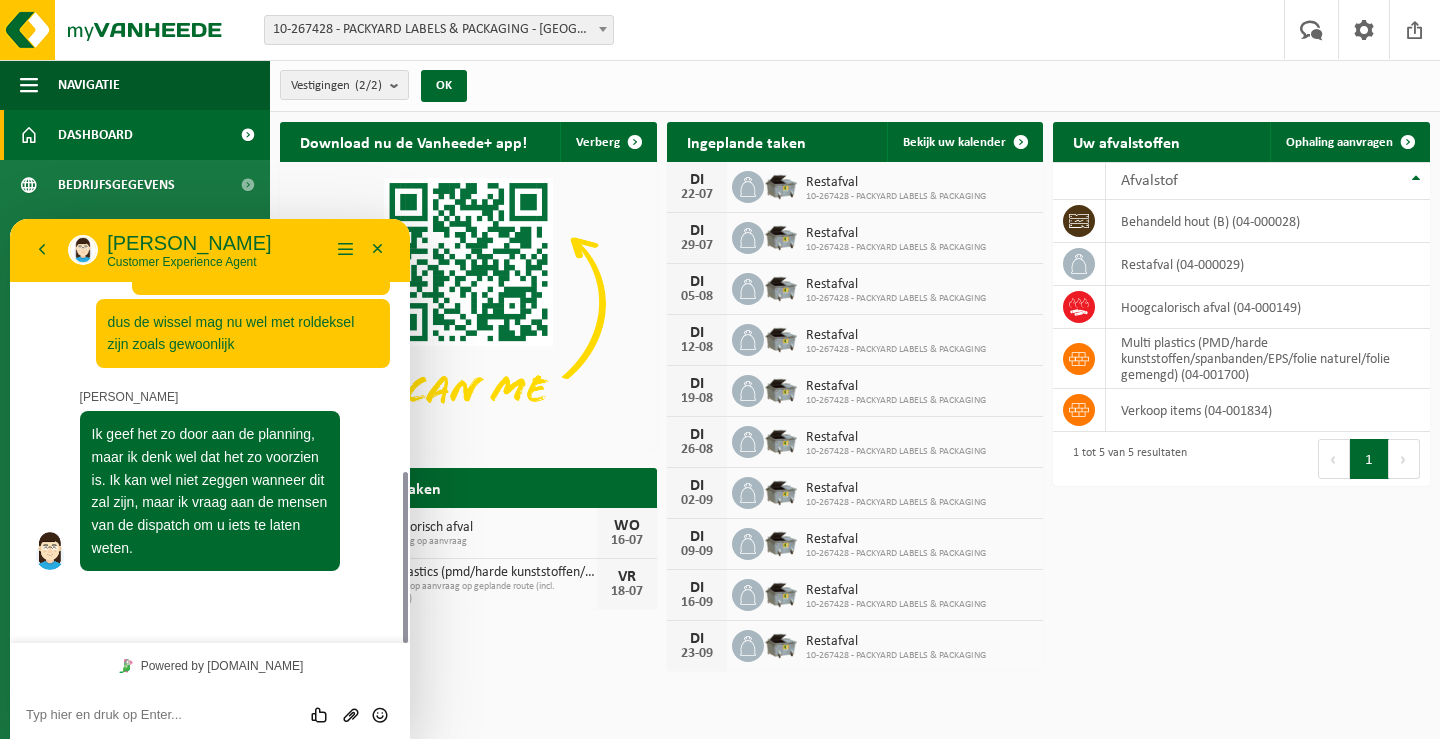 scroll, scrollTop: 568, scrollLeft: 0, axis: vertical 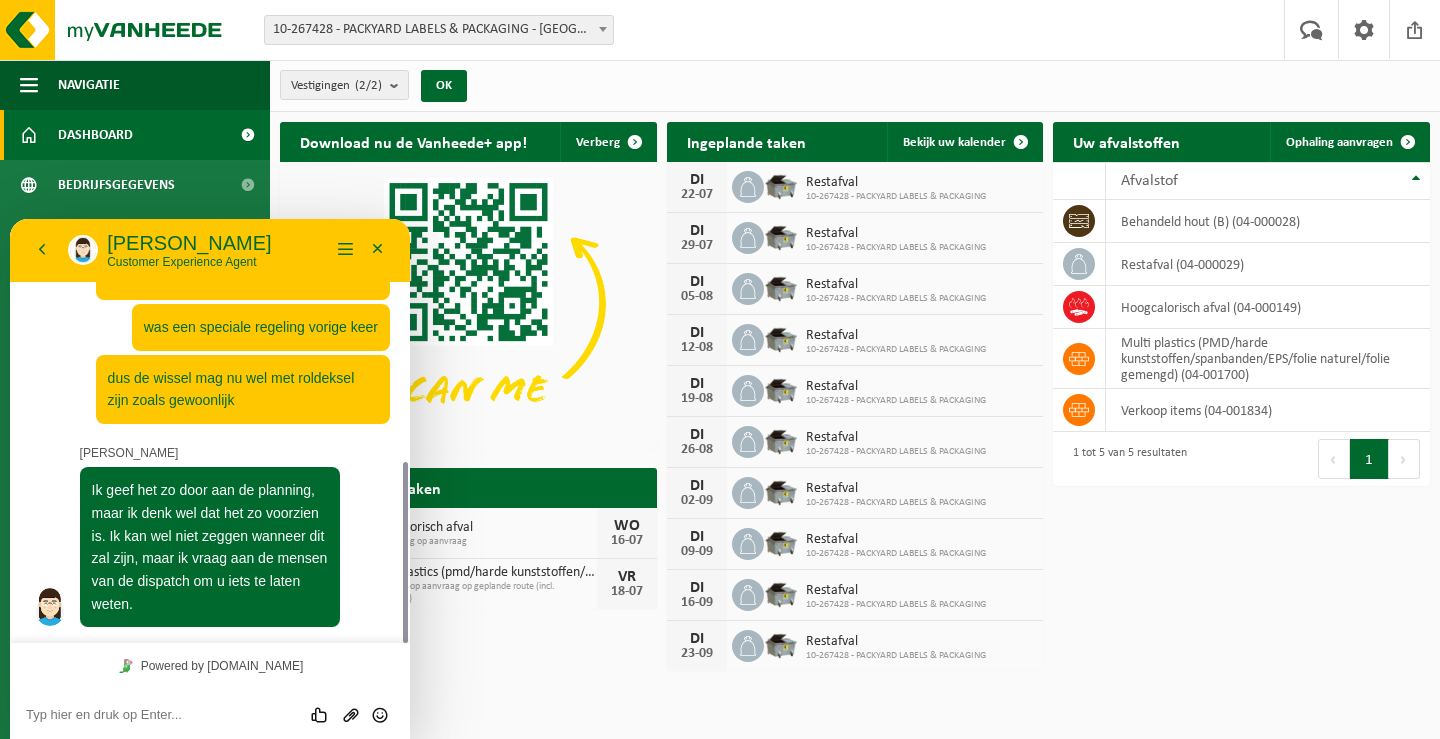click at bounding box center (10, 219) 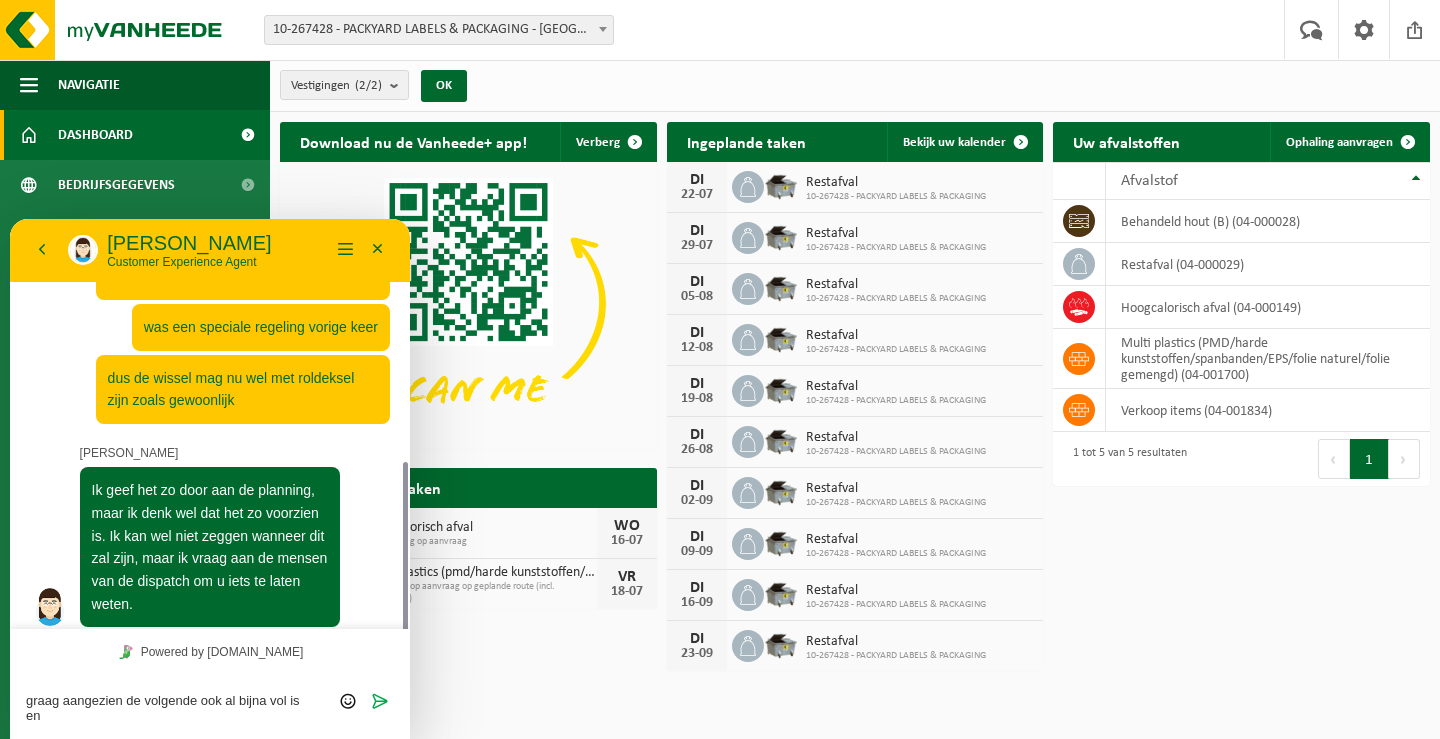 scroll, scrollTop: 0, scrollLeft: 0, axis: both 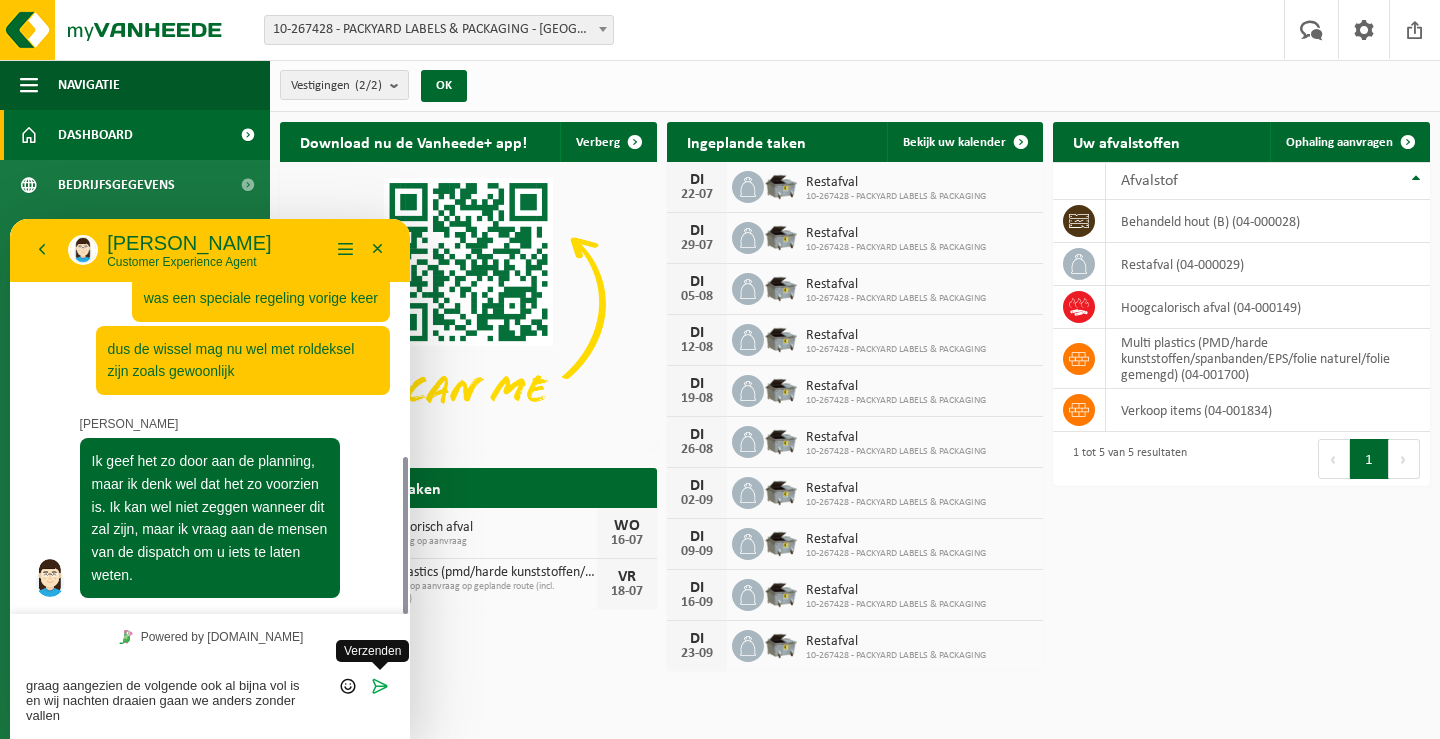 type on "graag aangezien de volgende ook al bijna vol is en wij nachten draaien gaan we anders zonder vallen" 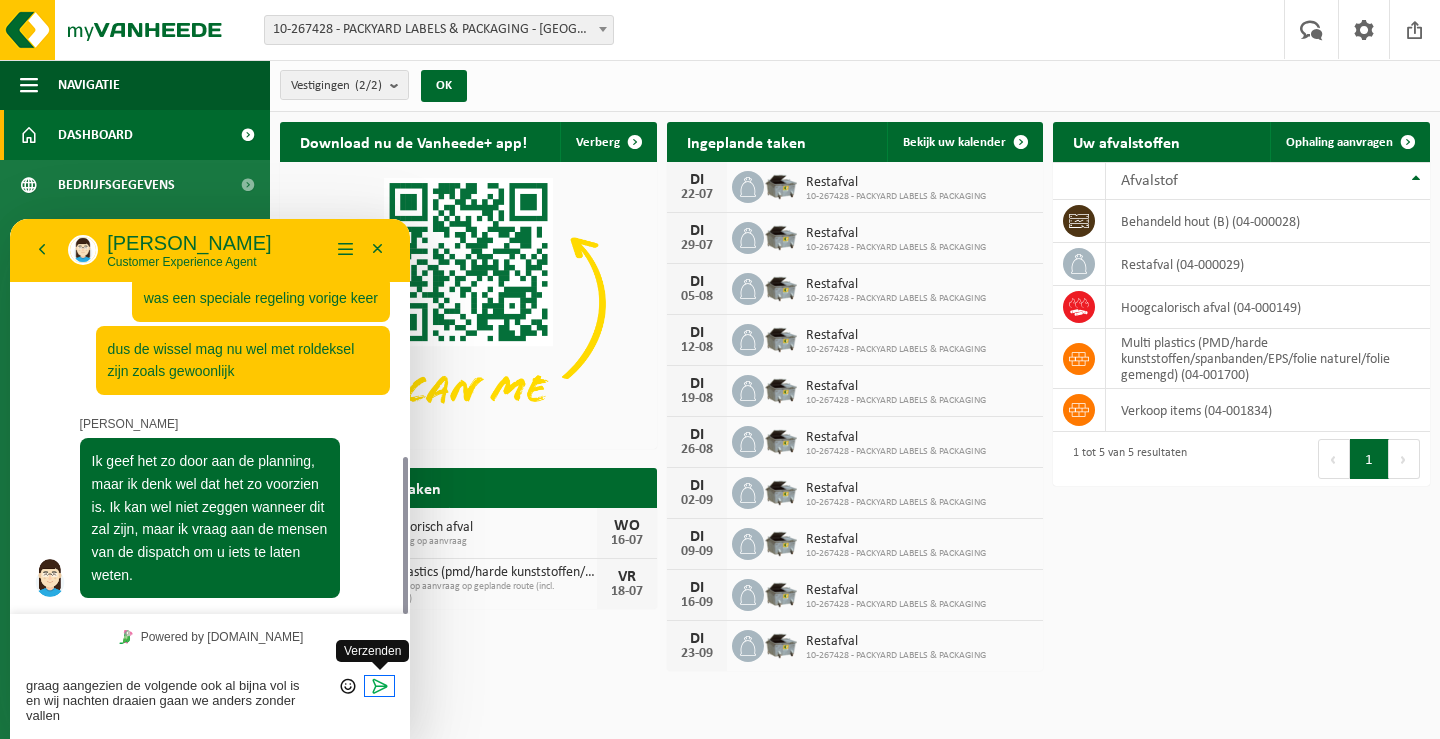 click at bounding box center (380, 686) 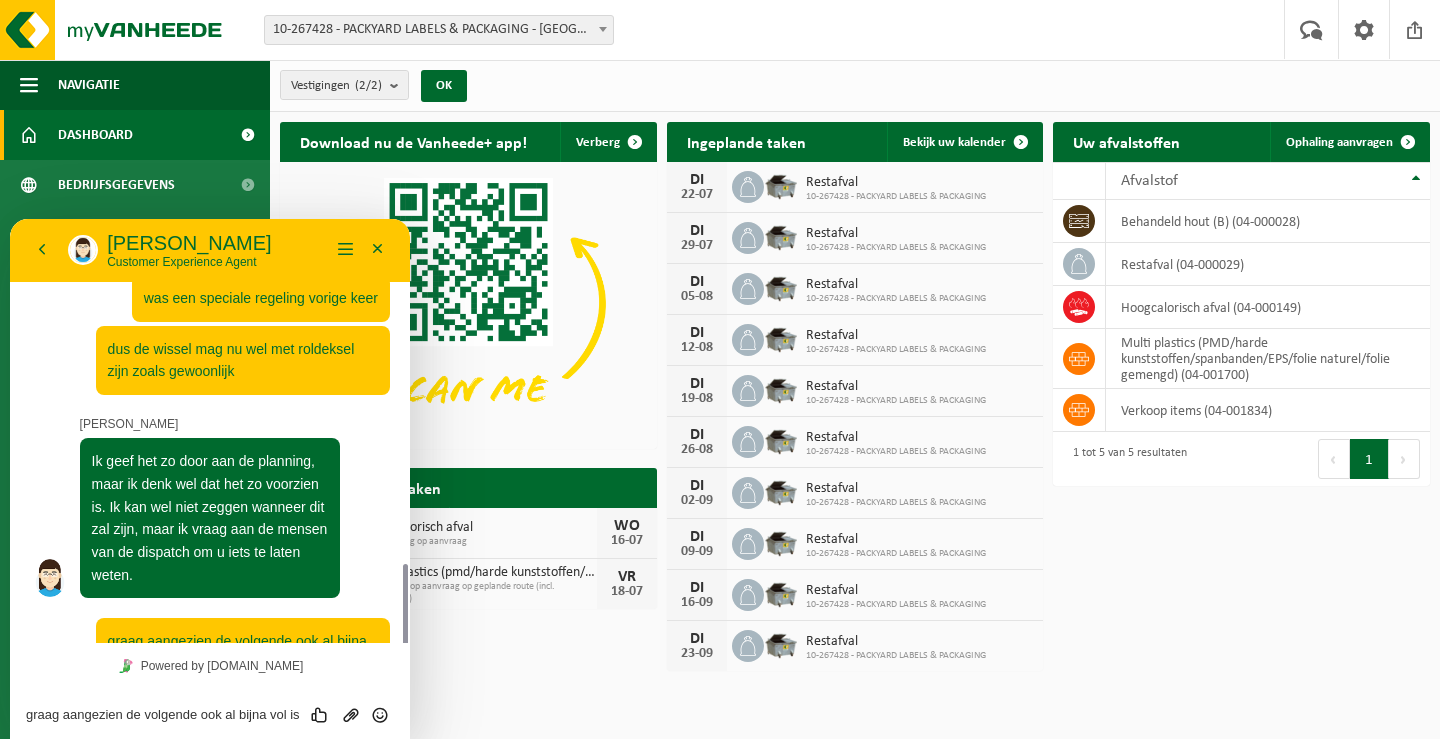 scroll, scrollTop: 680, scrollLeft: 0, axis: vertical 